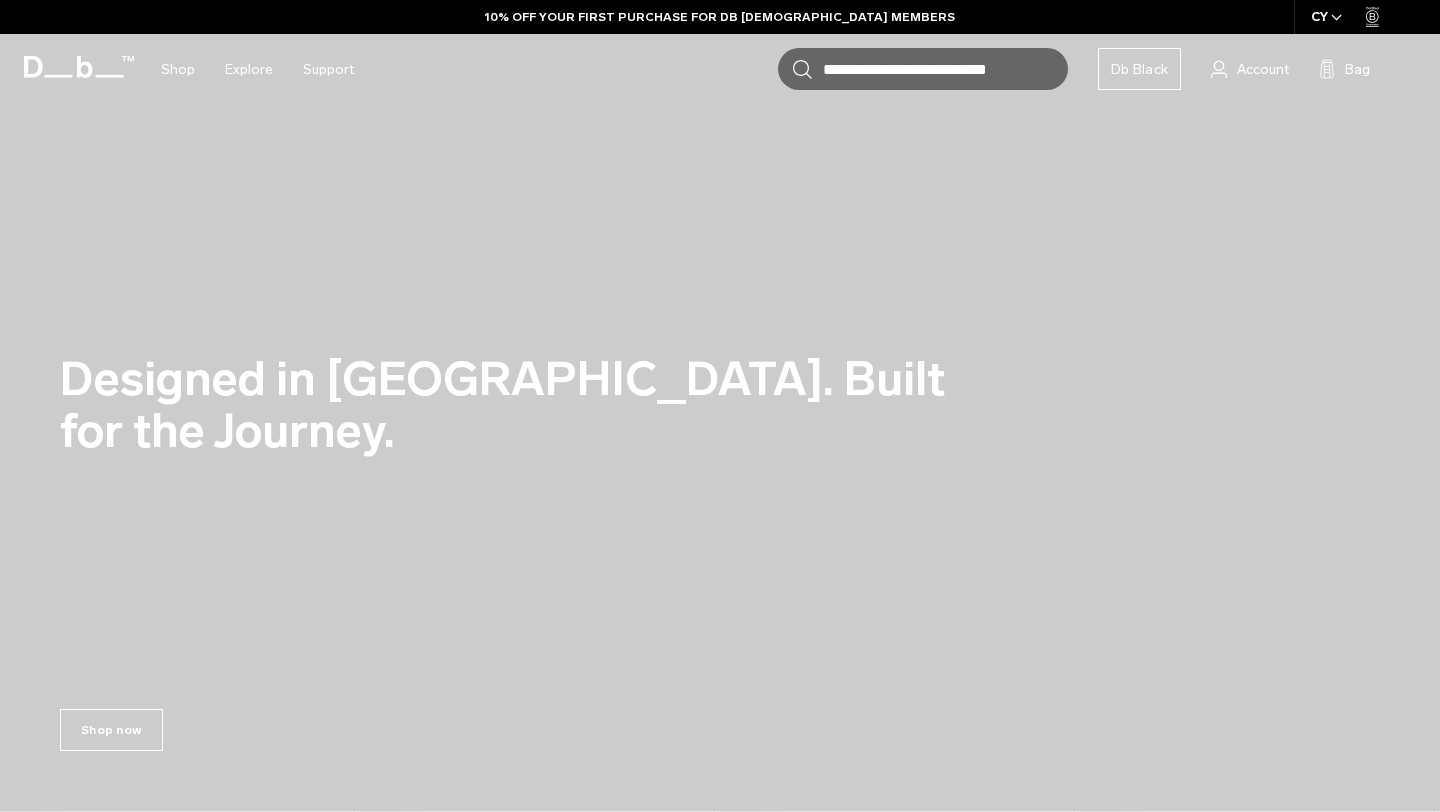 scroll, scrollTop: 0, scrollLeft: 0, axis: both 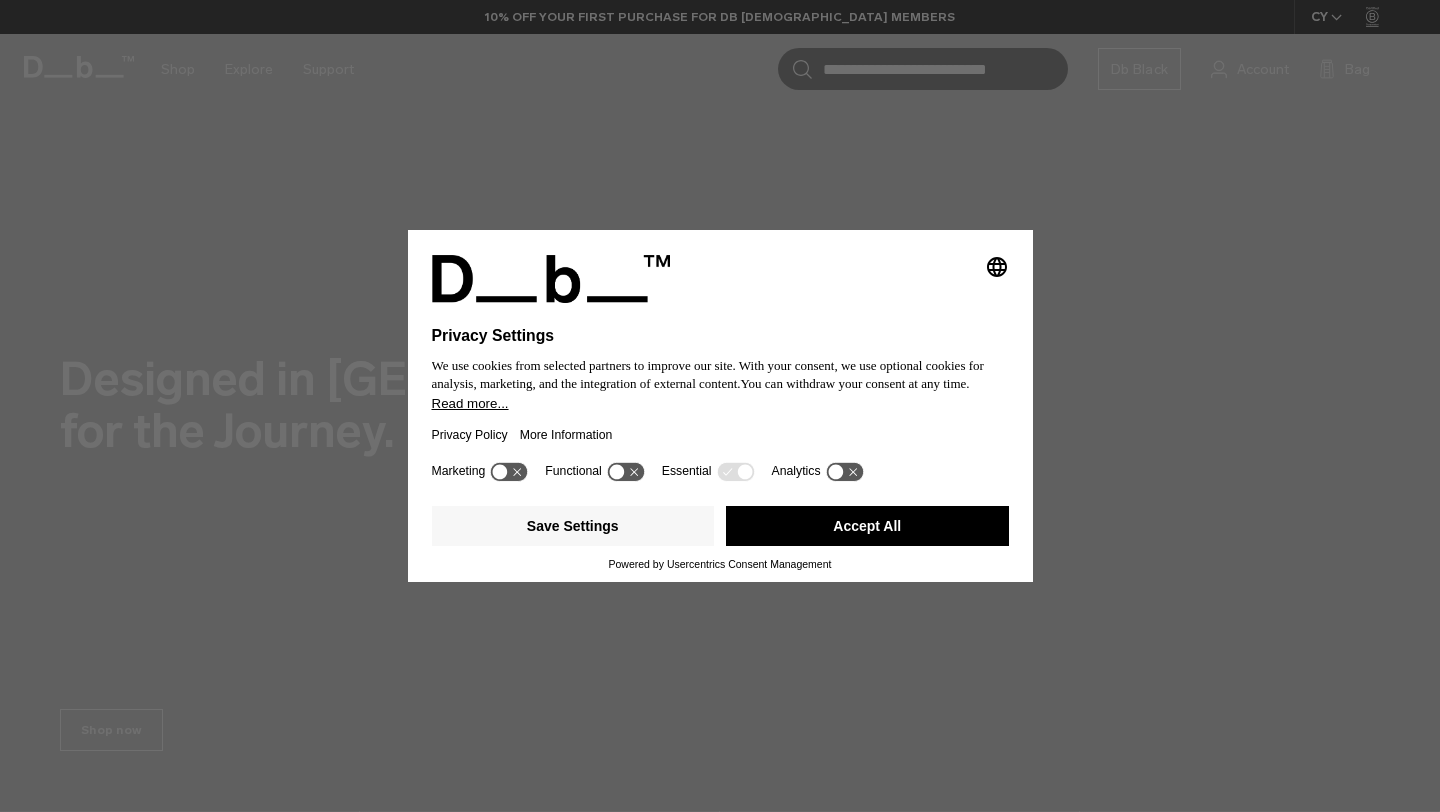 click on "Selecting an option will immediately change the language Privacy Settings We use cookies from selected partners to improve our site. With your consent, we use optional cookies for analysis, marketing, and the integration of external content.  You can withdraw your consent at any time. Read more... Privacy Policy More Information Marketing Functional Essential Analytics Save Settings Accept All Powered by   Usercentrics Consent Management" at bounding box center [720, 406] 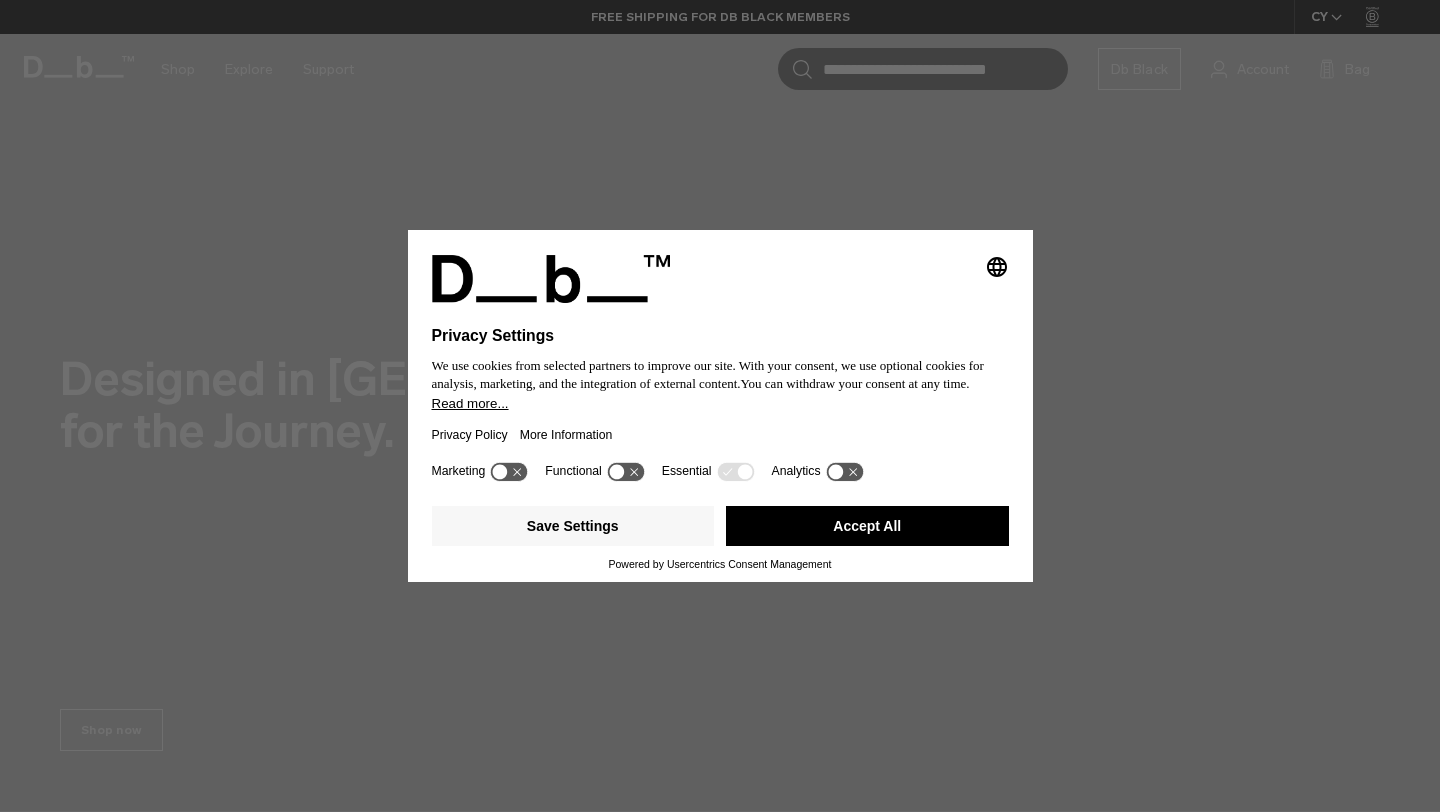 scroll, scrollTop: 0, scrollLeft: 0, axis: both 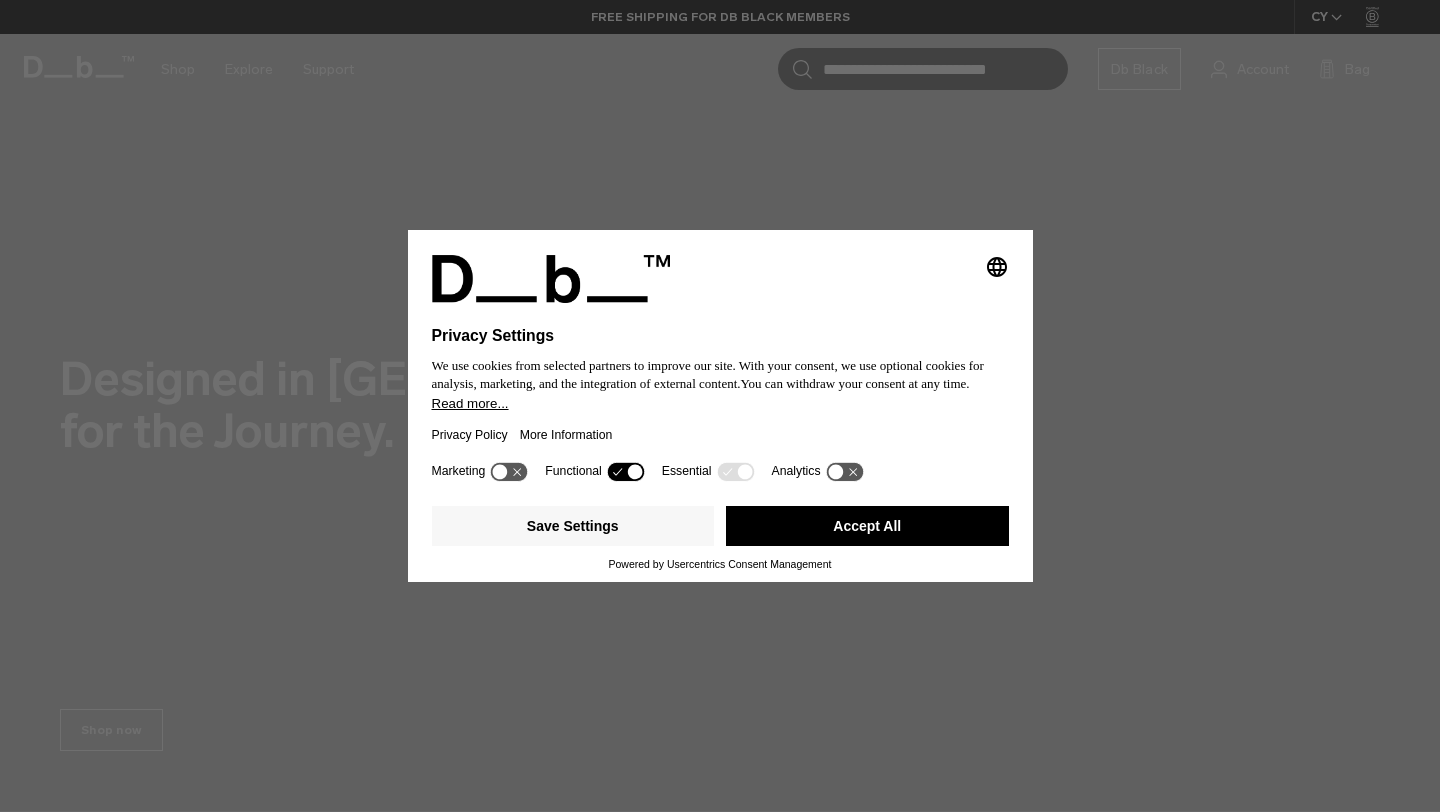 click 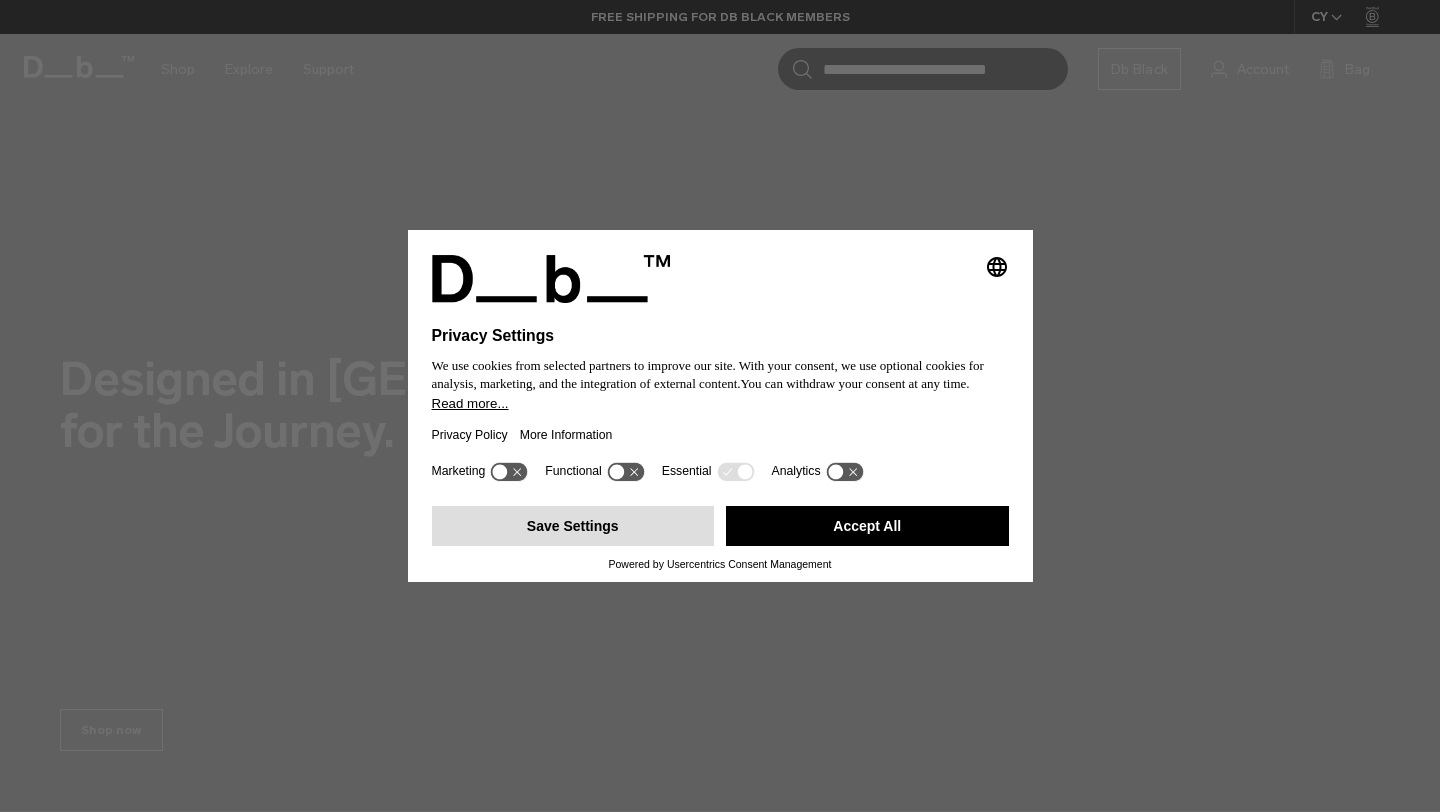 click on "Save Settings" at bounding box center [573, 526] 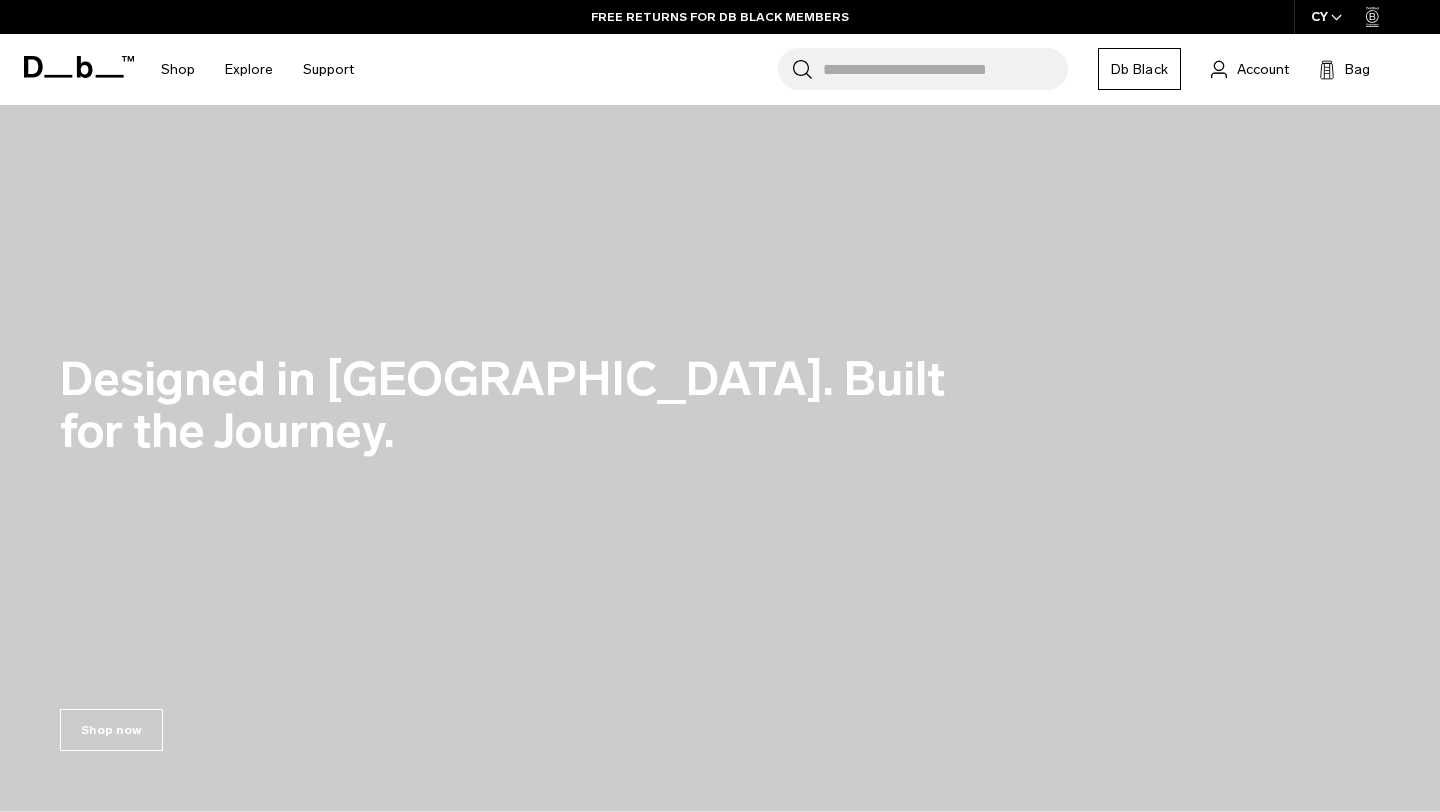 click 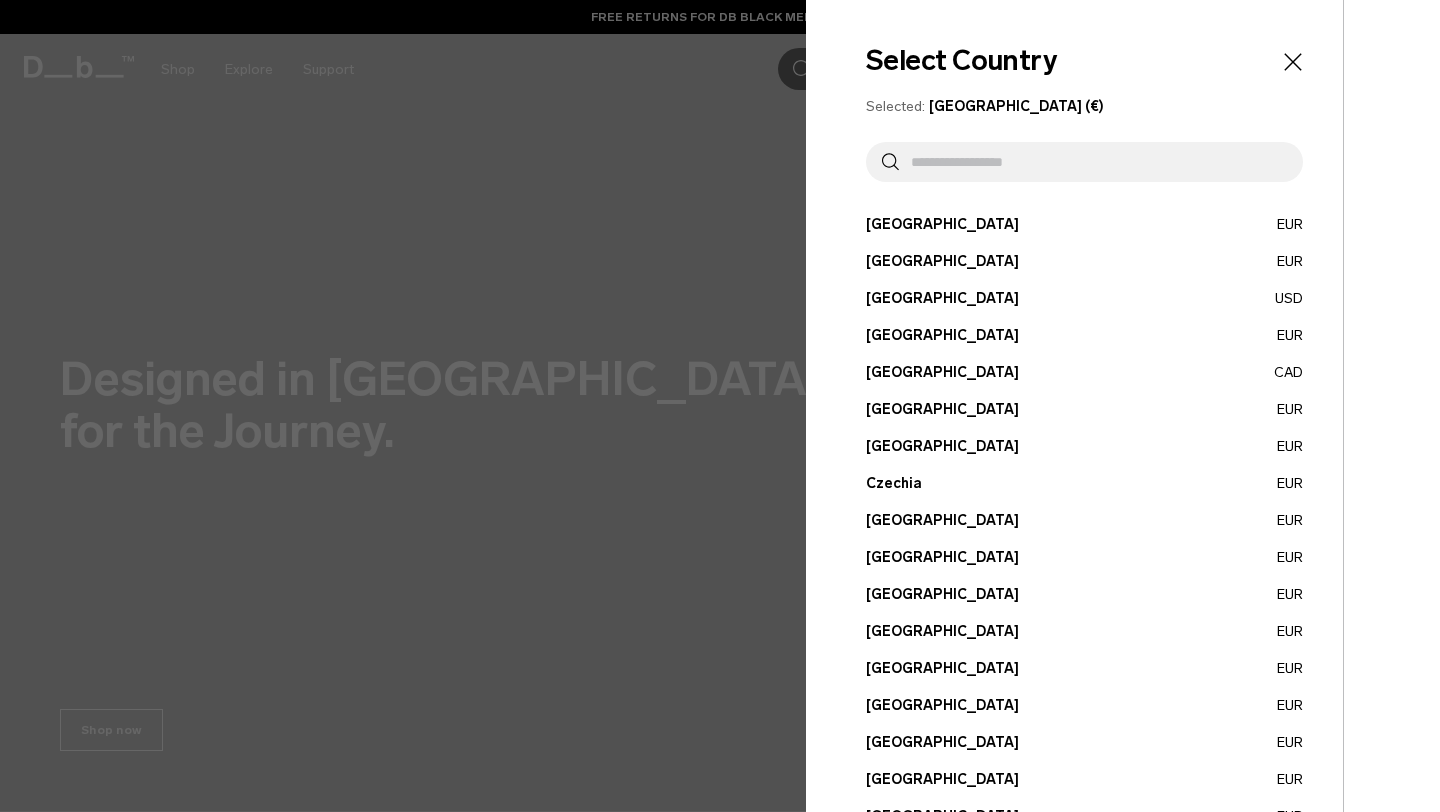 click on "Croatia
EUR" at bounding box center [1084, 409] 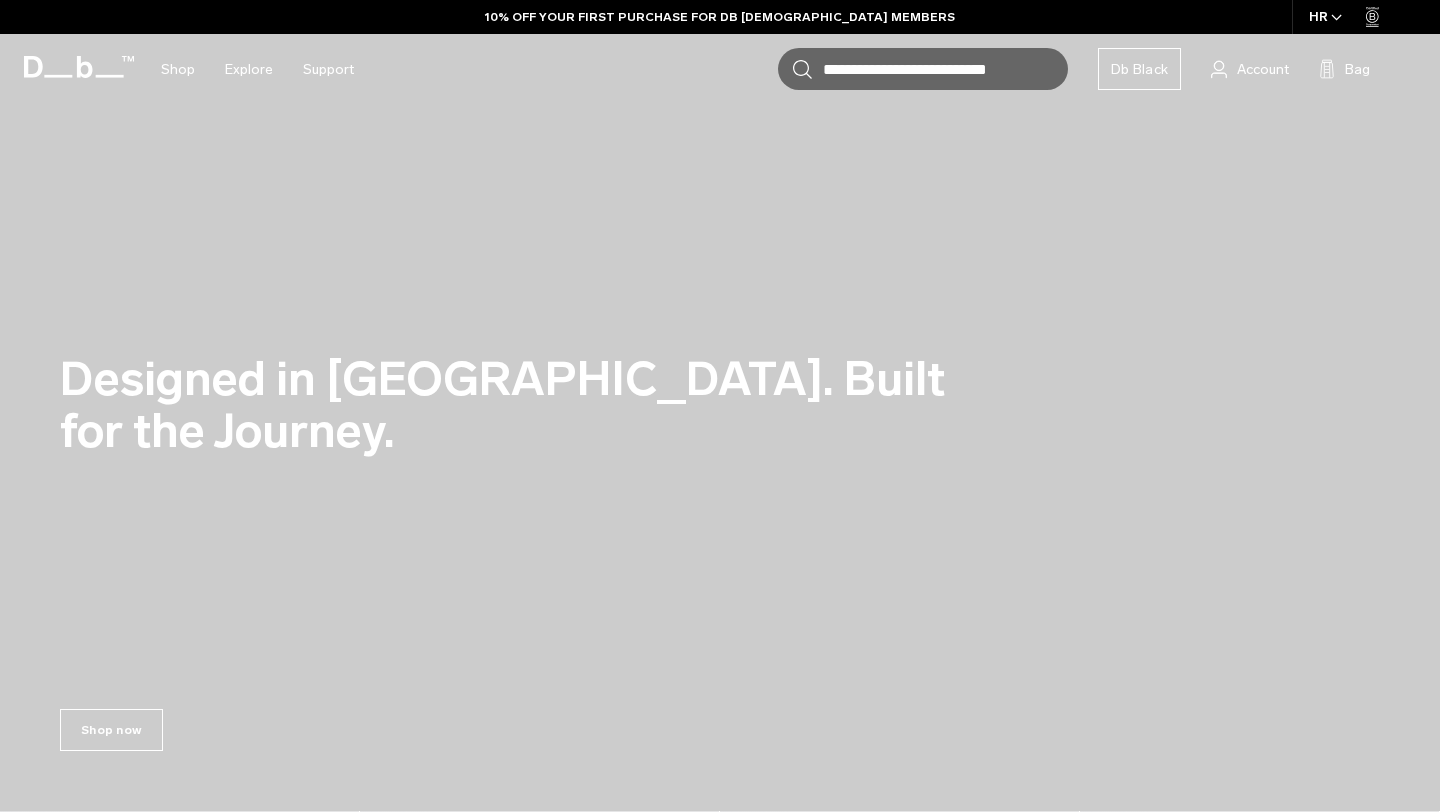 scroll, scrollTop: 0, scrollLeft: 0, axis: both 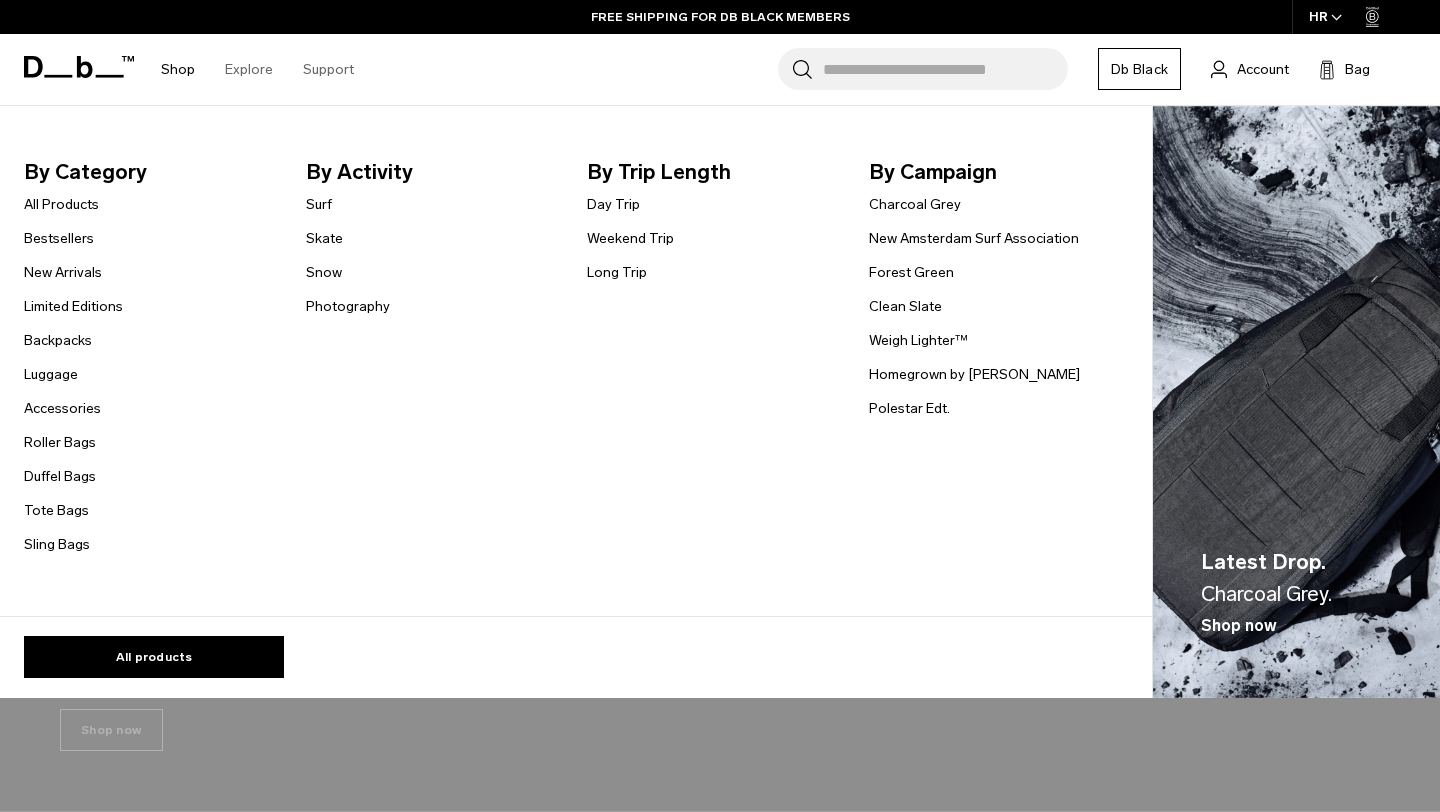 click on "Shop" at bounding box center (178, 69) 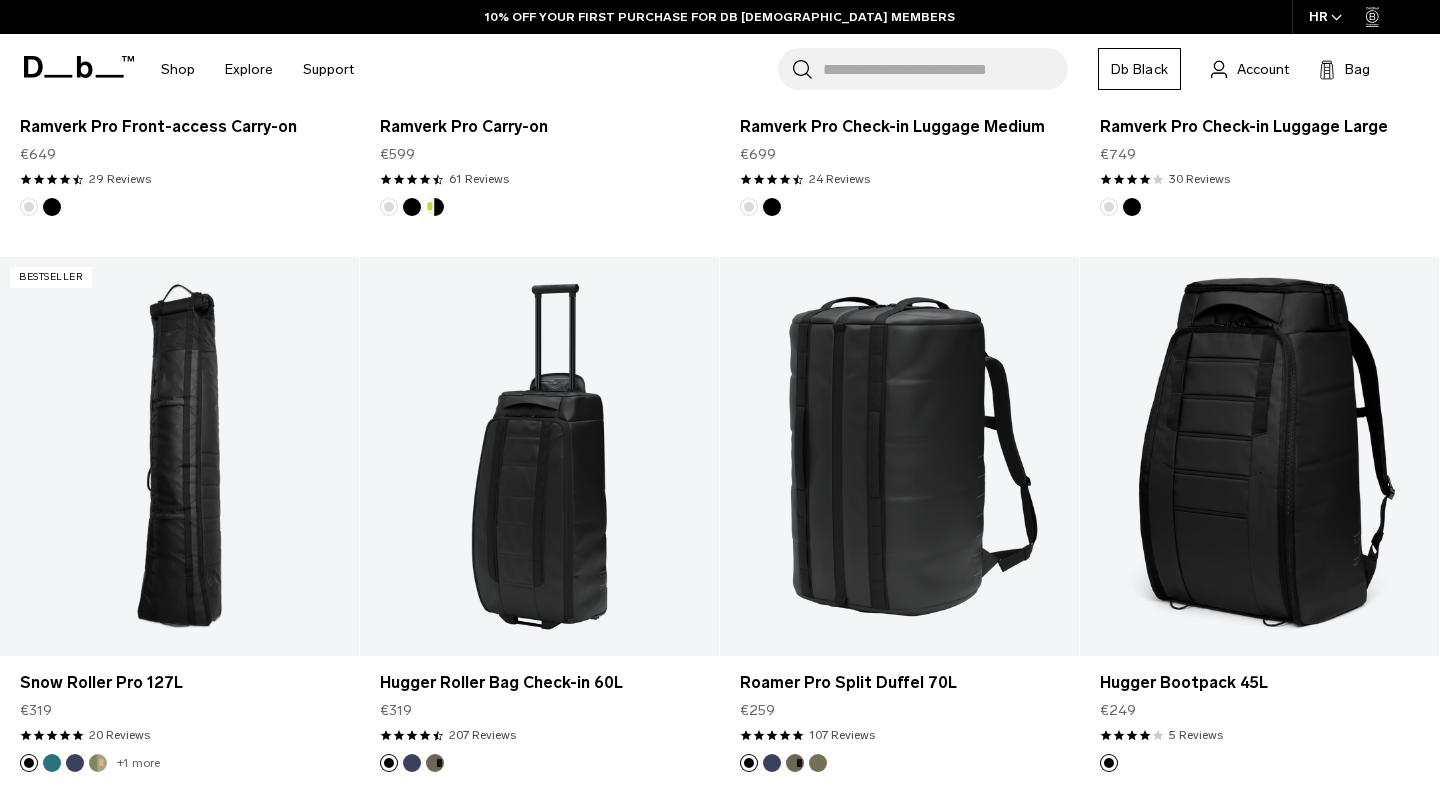 scroll, scrollTop: 1352, scrollLeft: 0, axis: vertical 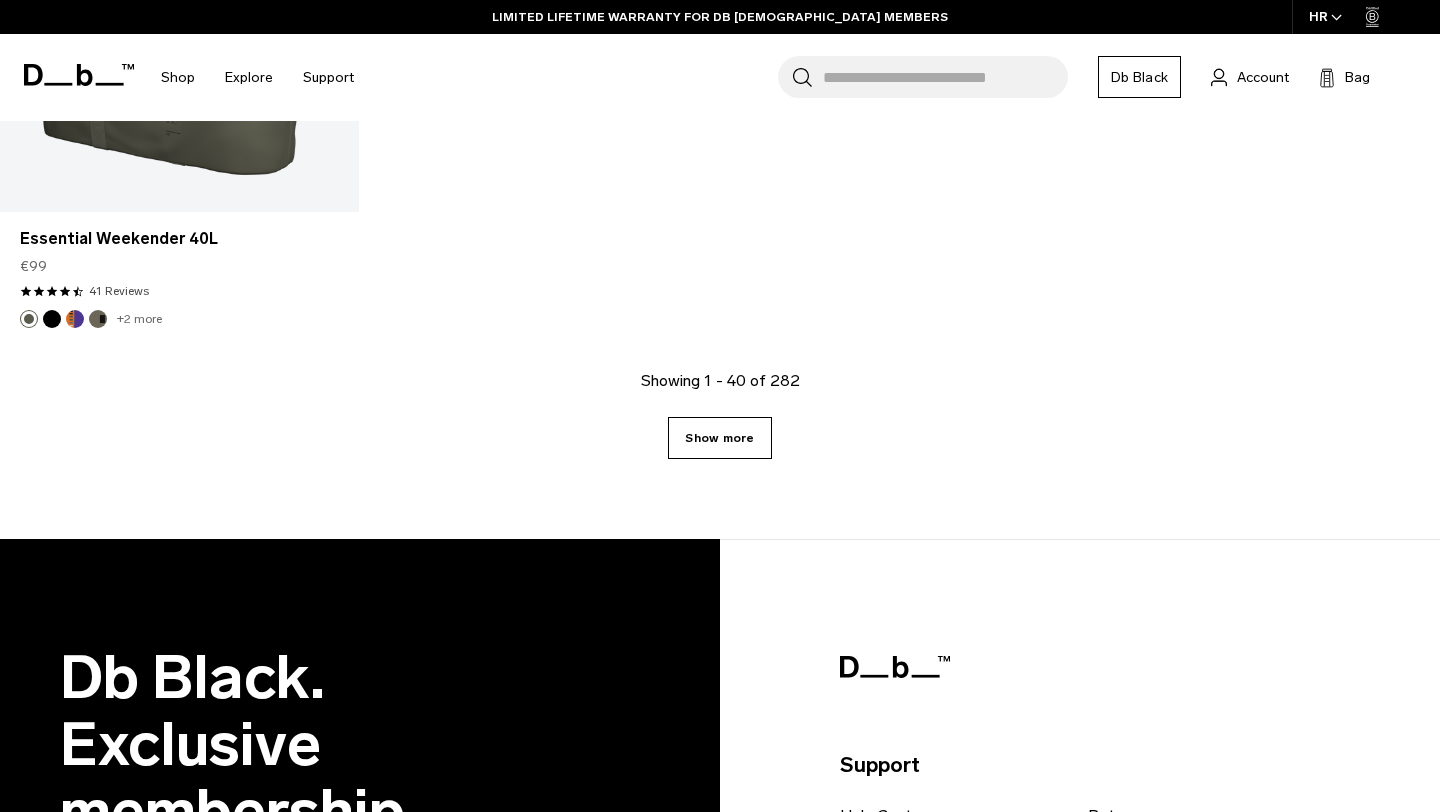 click on "Show more" at bounding box center [719, 438] 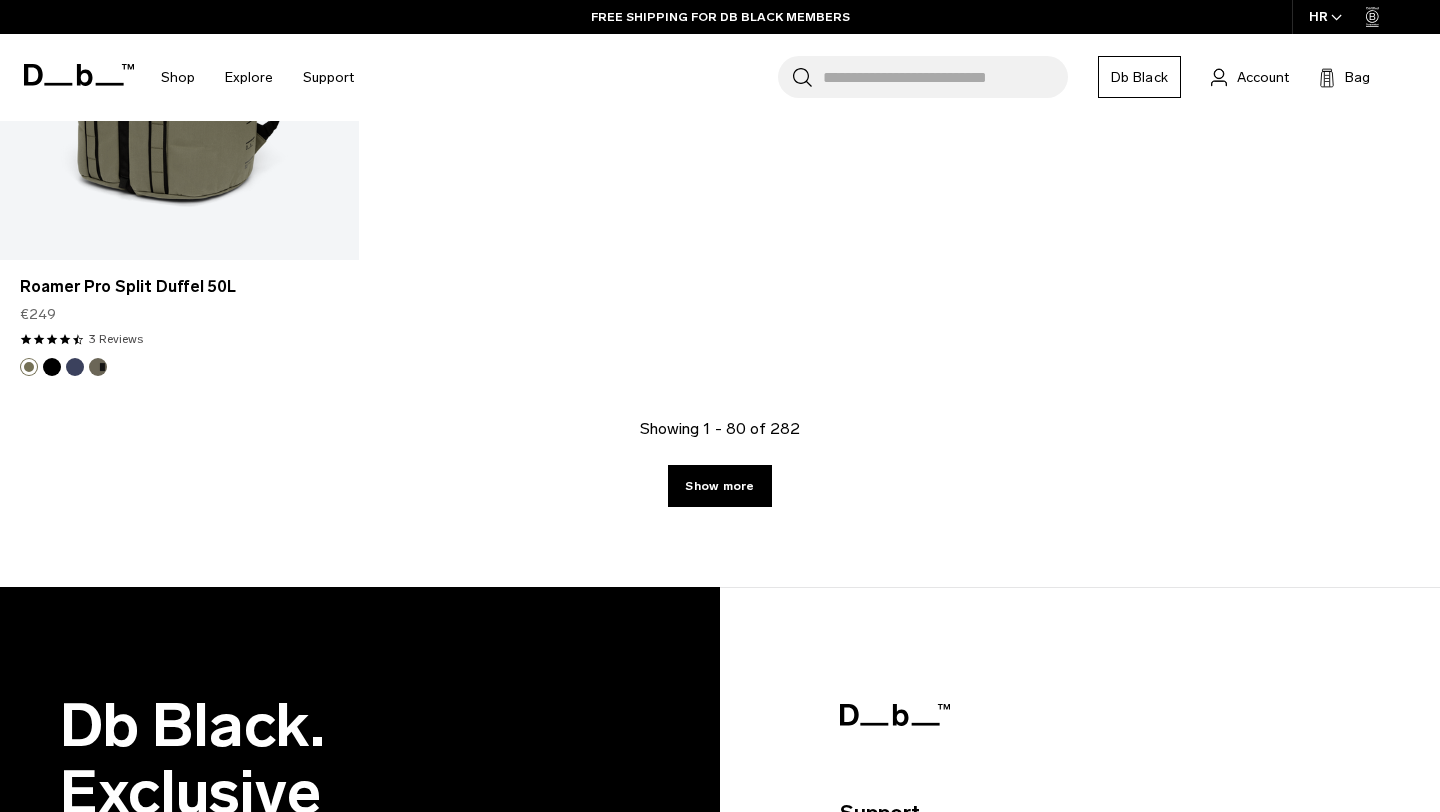 scroll, scrollTop: 11873, scrollLeft: 0, axis: vertical 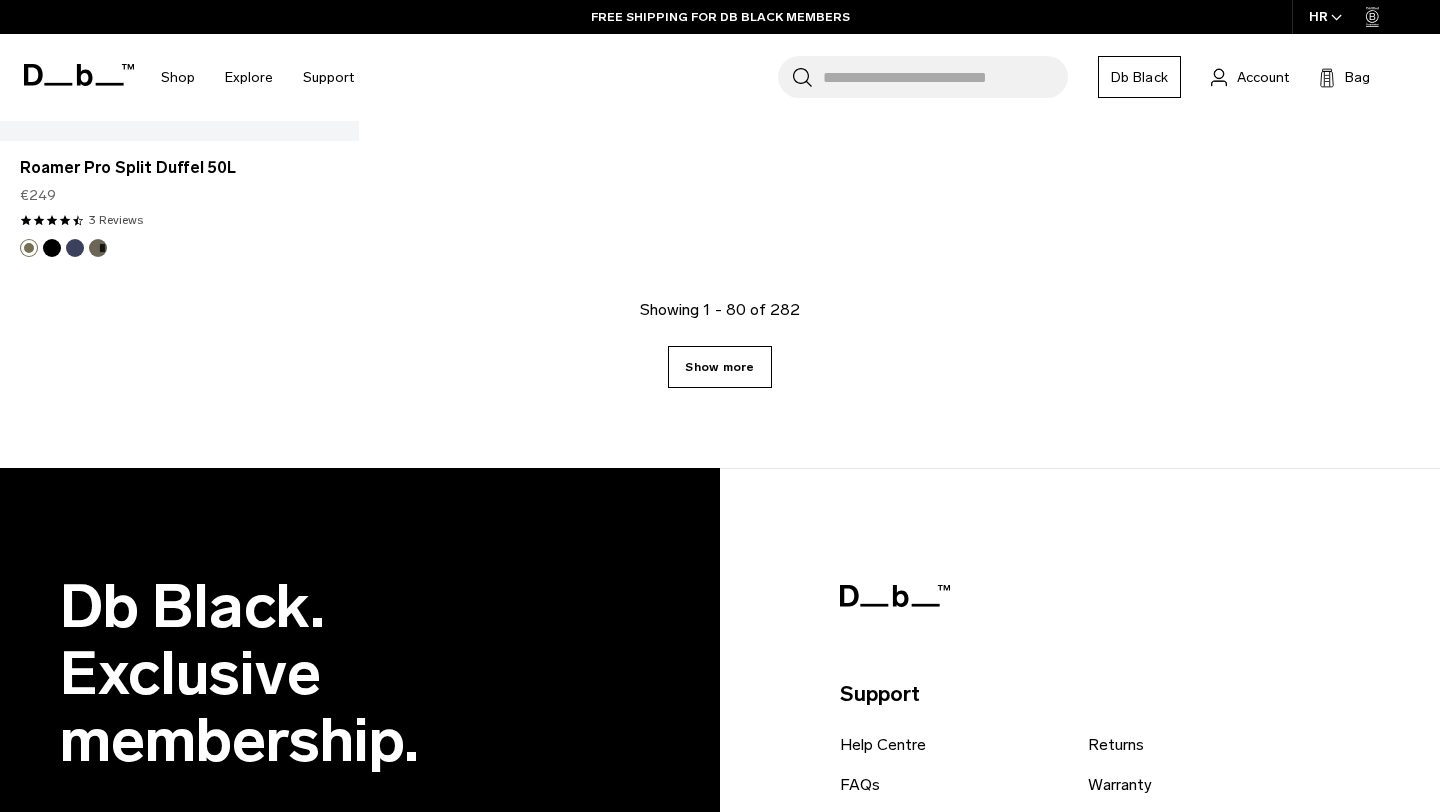 click on "Show more" at bounding box center (719, 367) 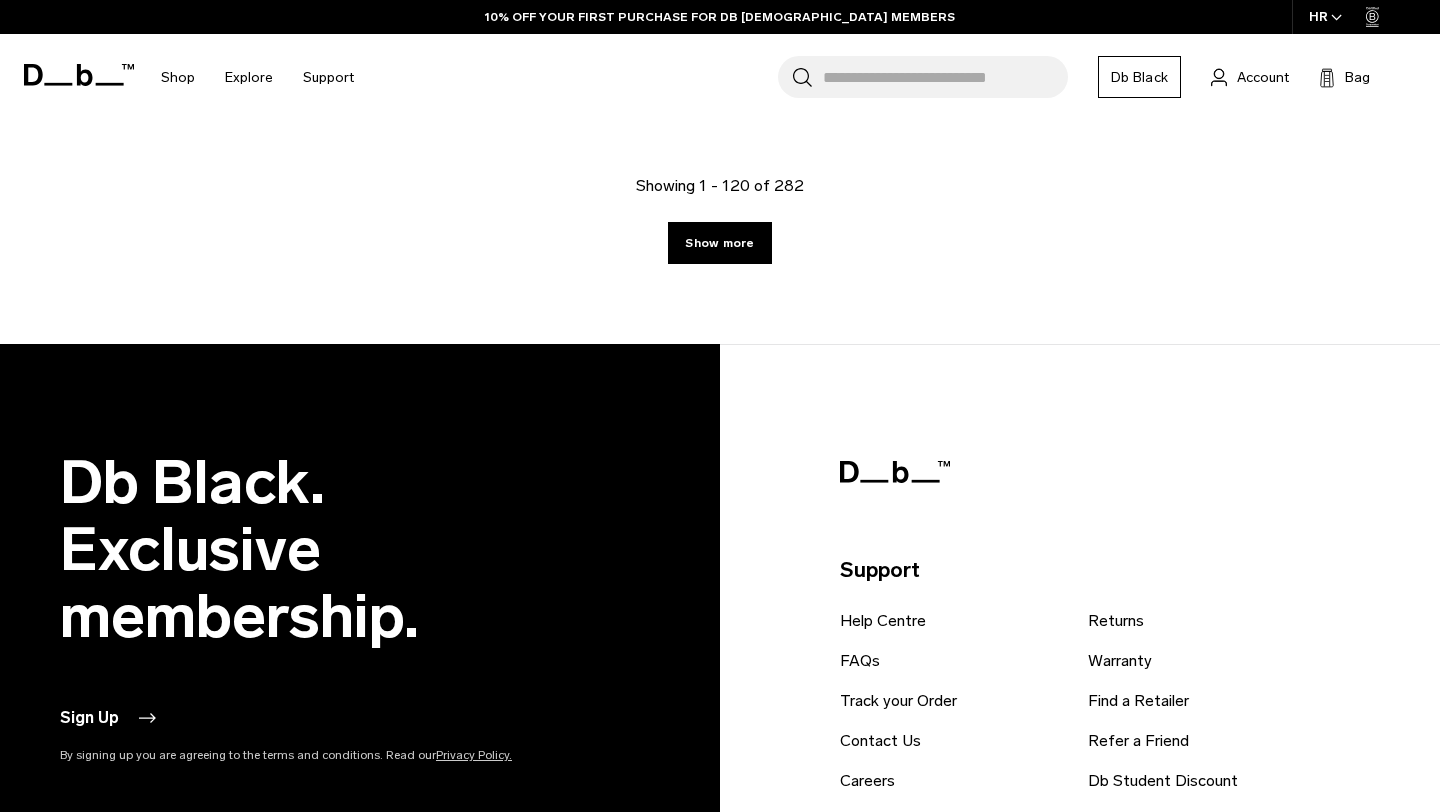 scroll, scrollTop: 17626, scrollLeft: 0, axis: vertical 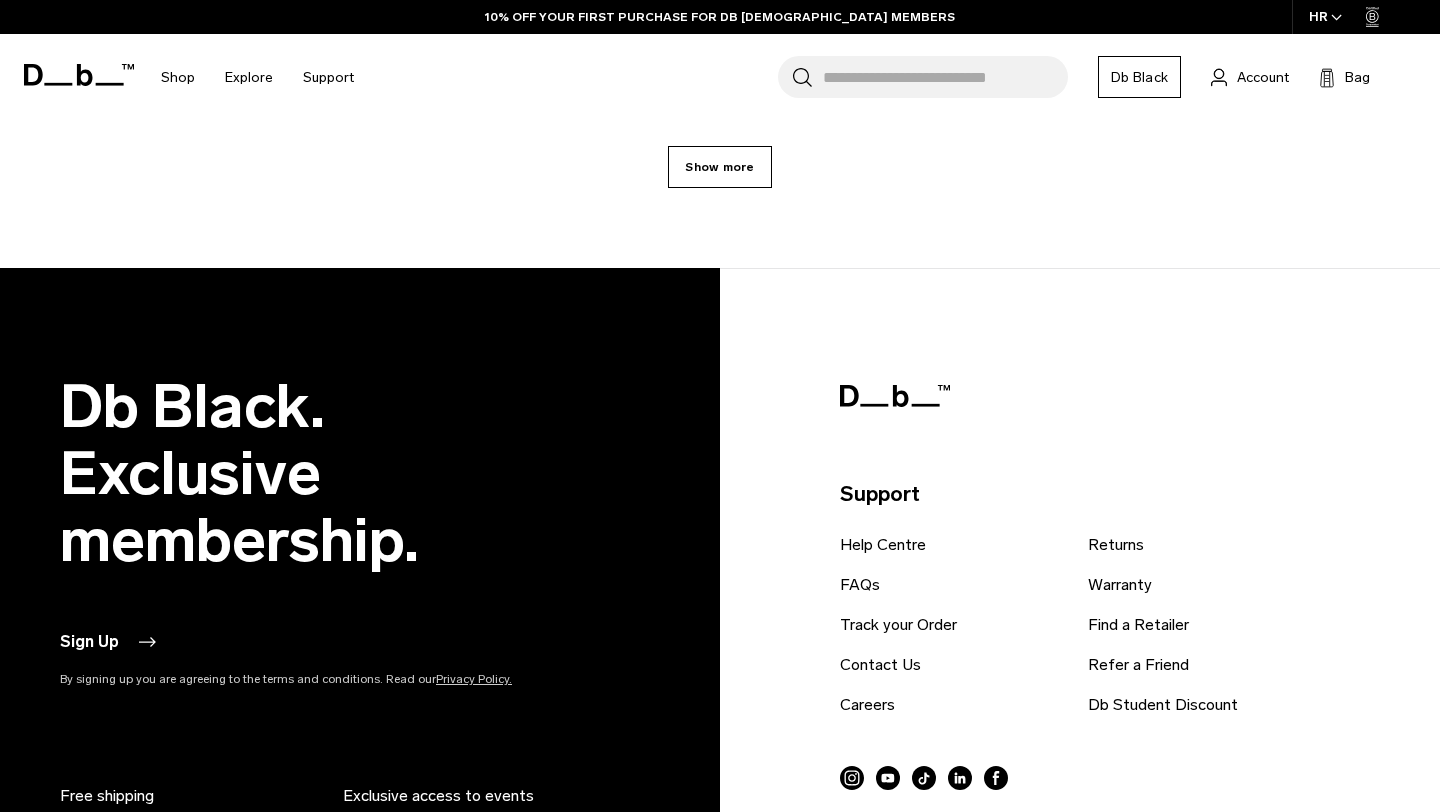click on "Show more" at bounding box center [719, 167] 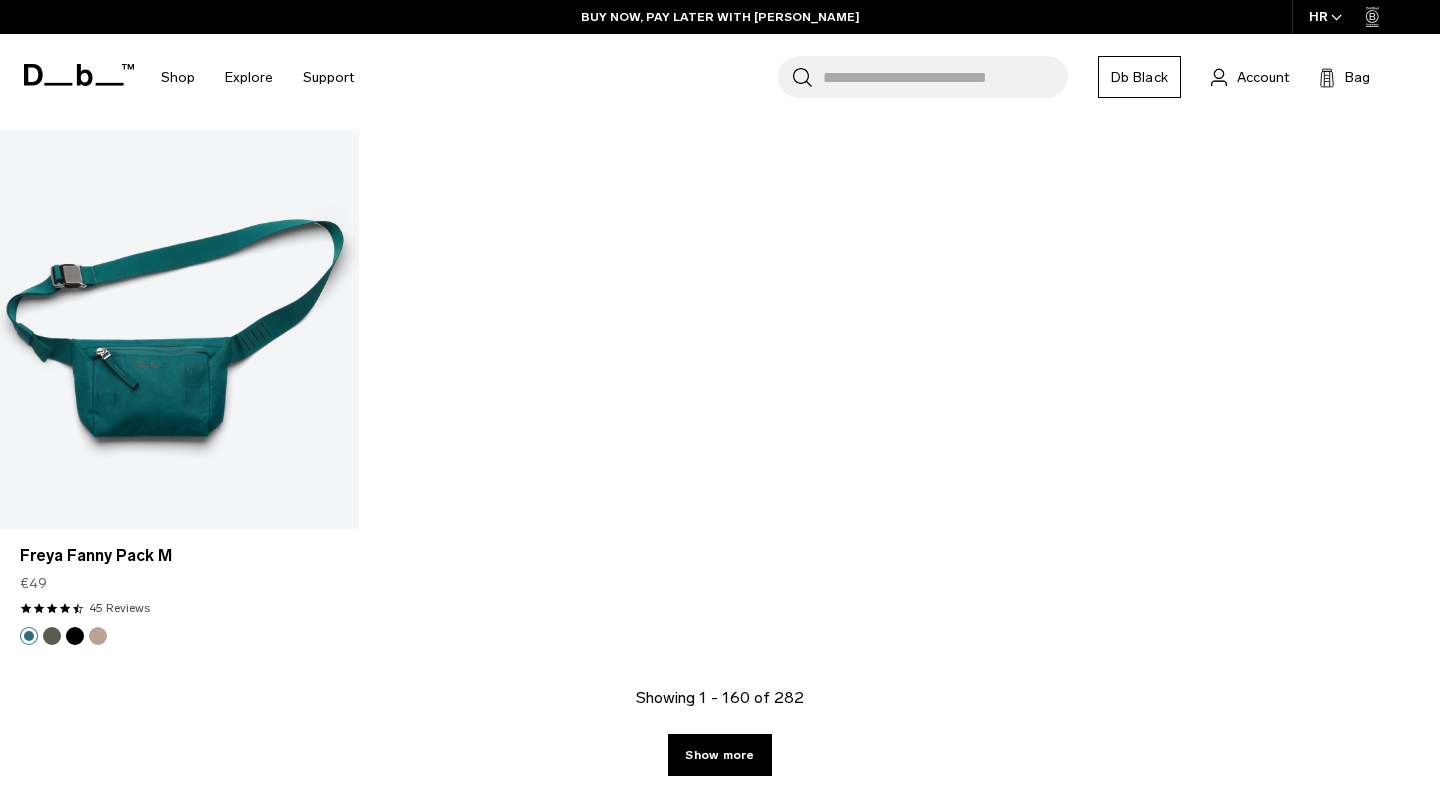 scroll, scrollTop: 22651, scrollLeft: 0, axis: vertical 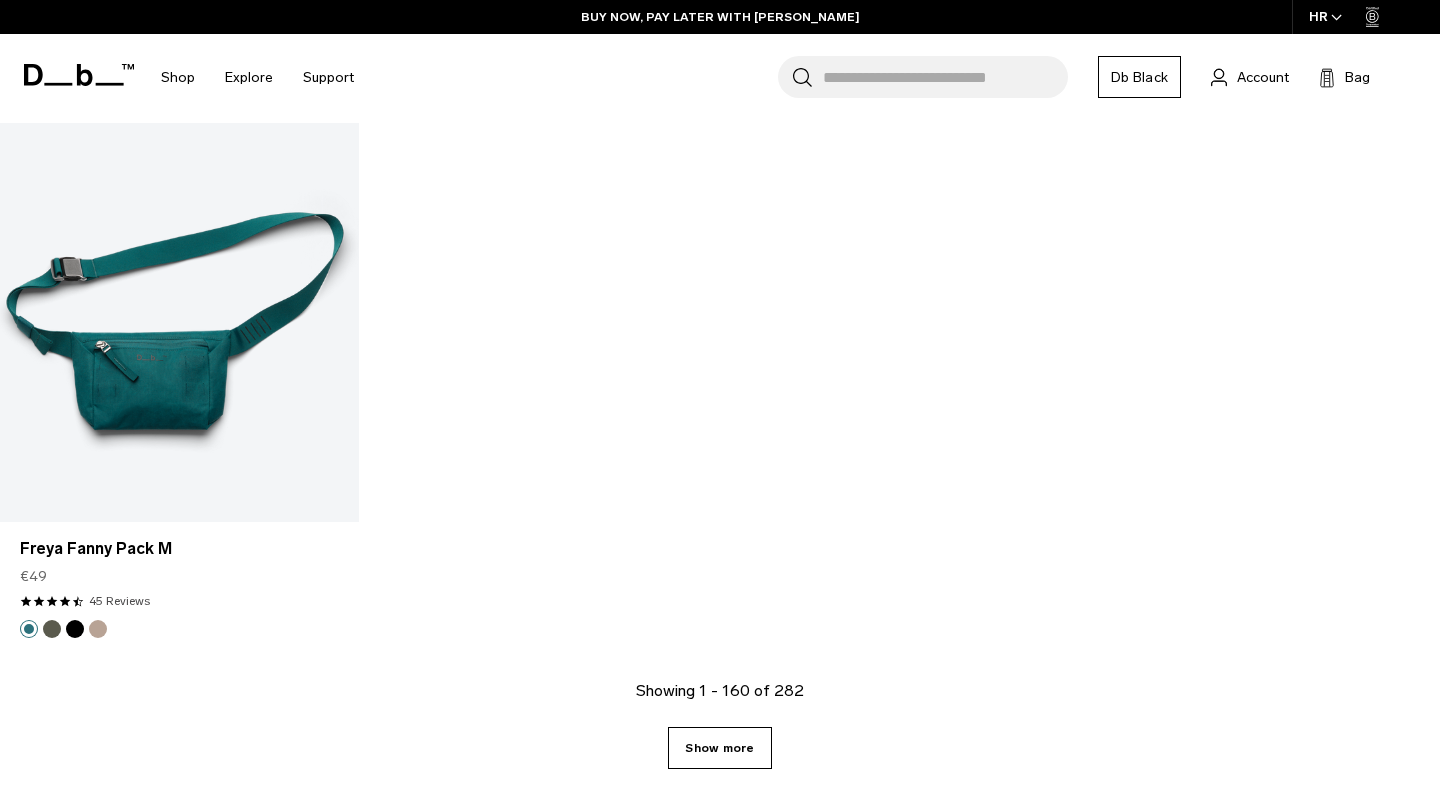 click on "Show more" at bounding box center (719, 748) 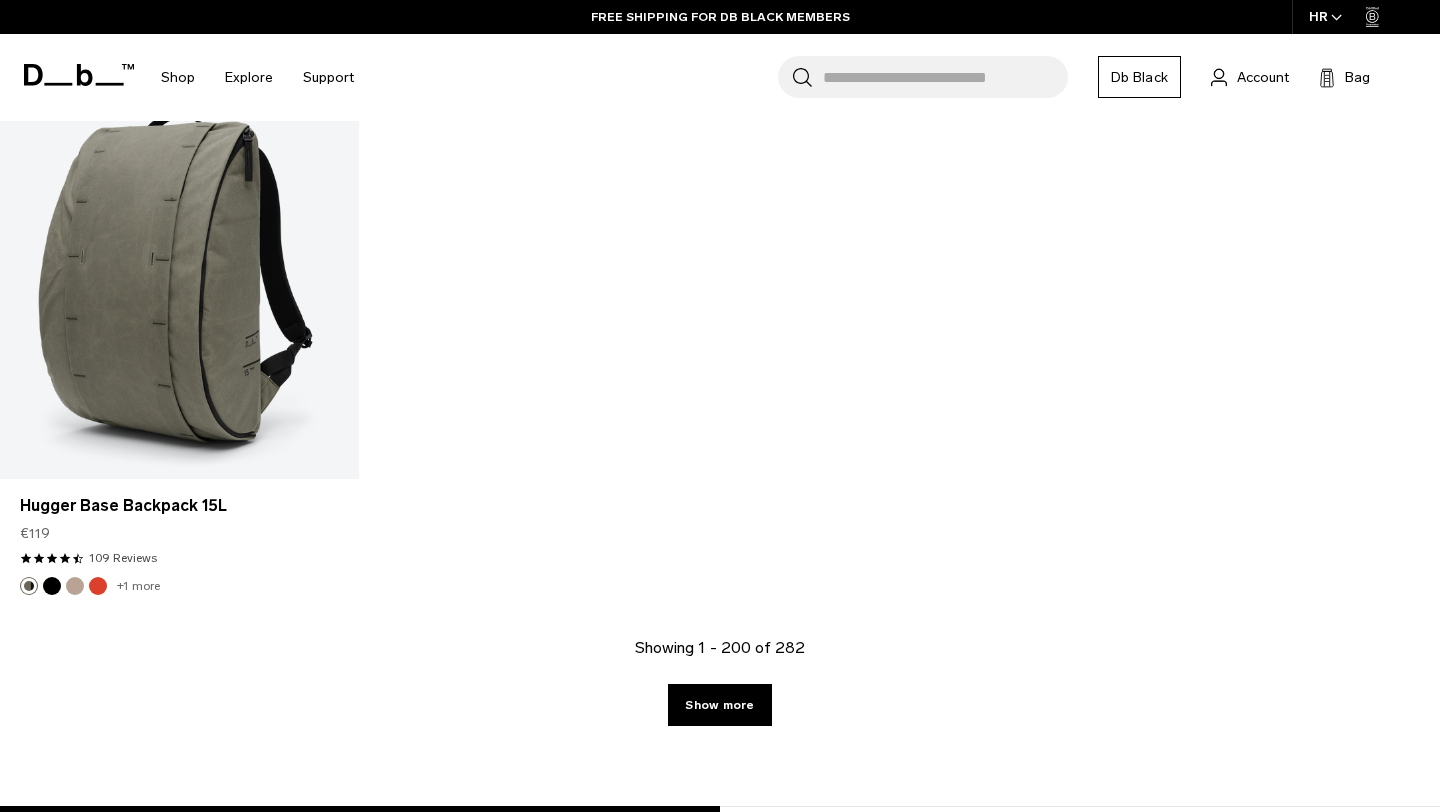 scroll, scrollTop: 28263, scrollLeft: 0, axis: vertical 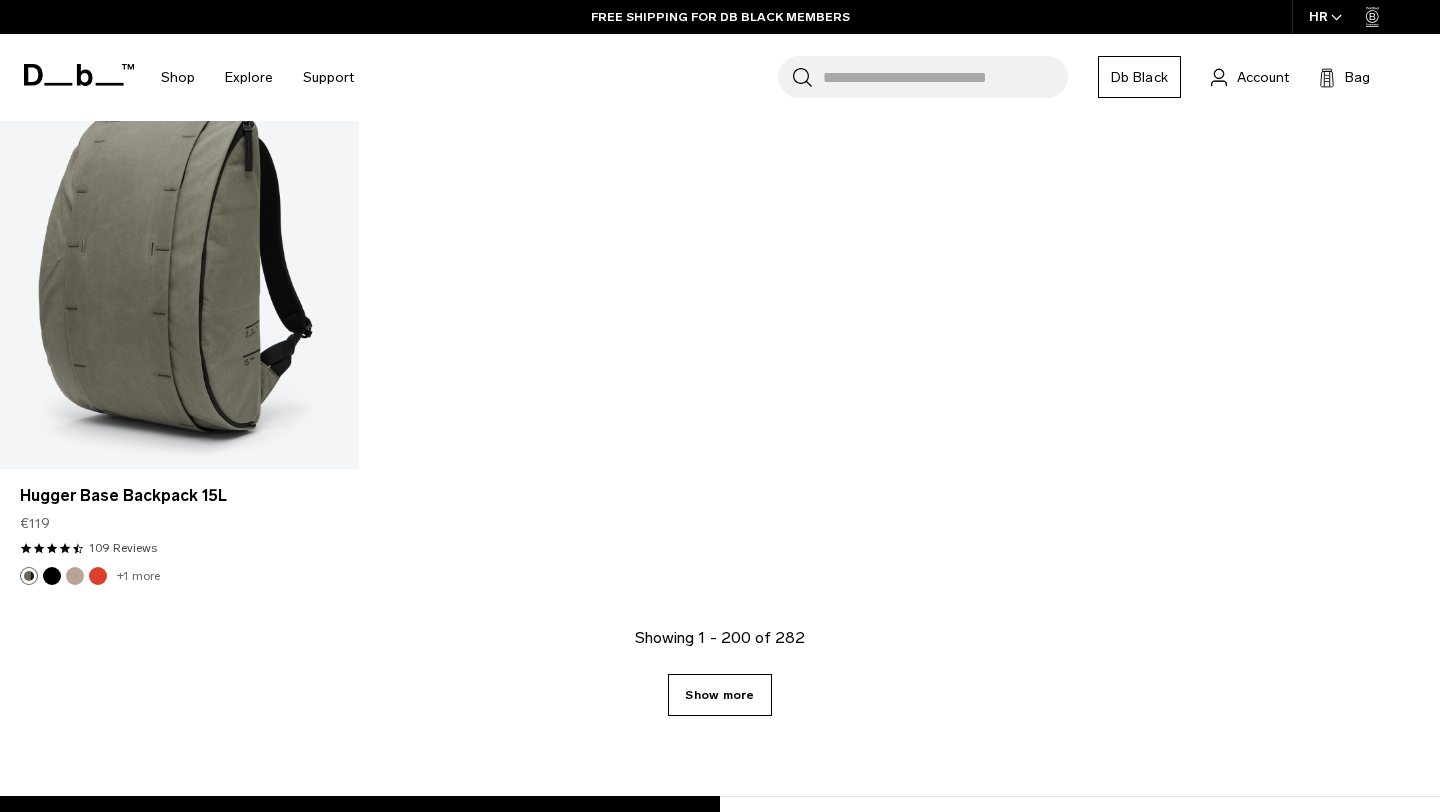 click on "Show more" at bounding box center [719, 695] 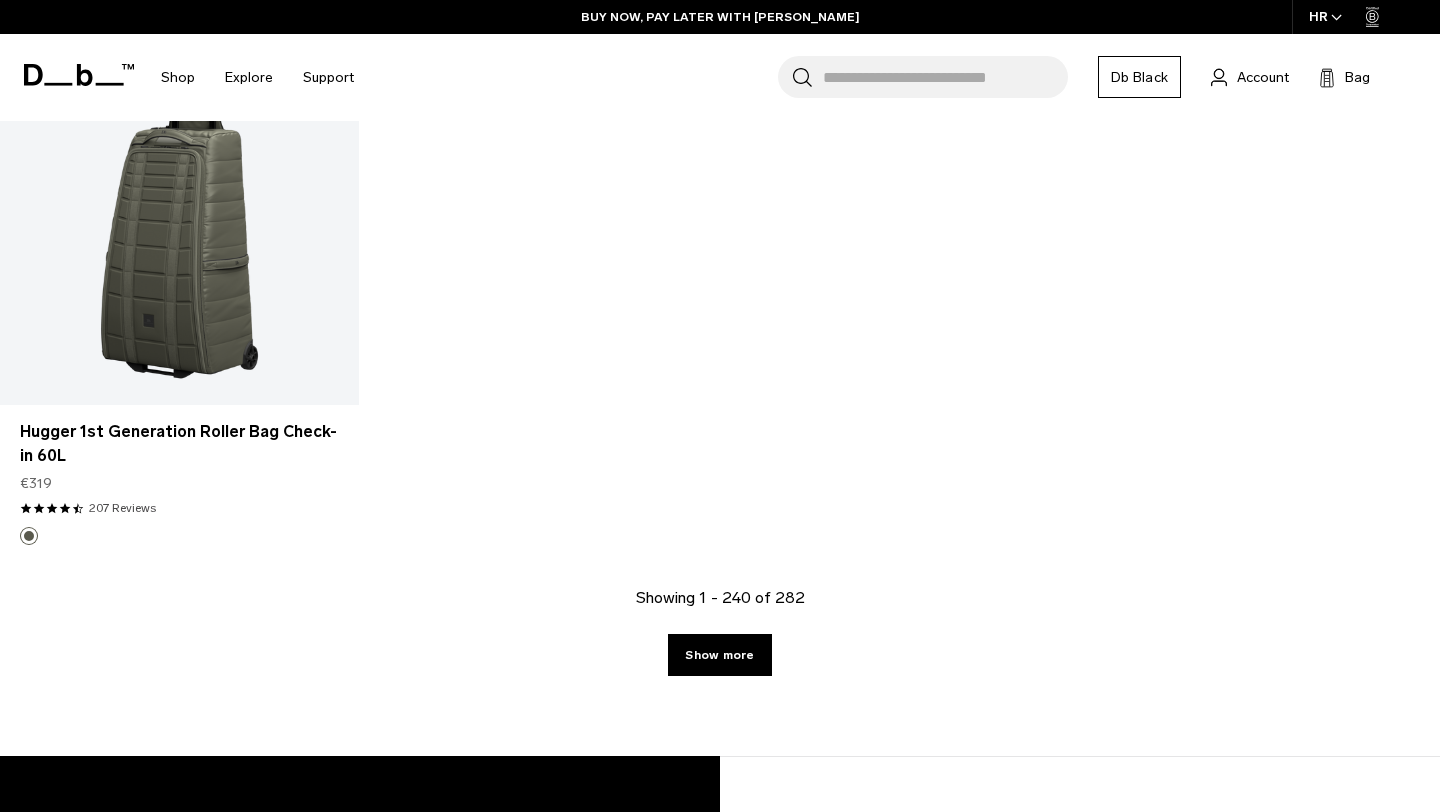 scroll, scrollTop: 33923, scrollLeft: 0, axis: vertical 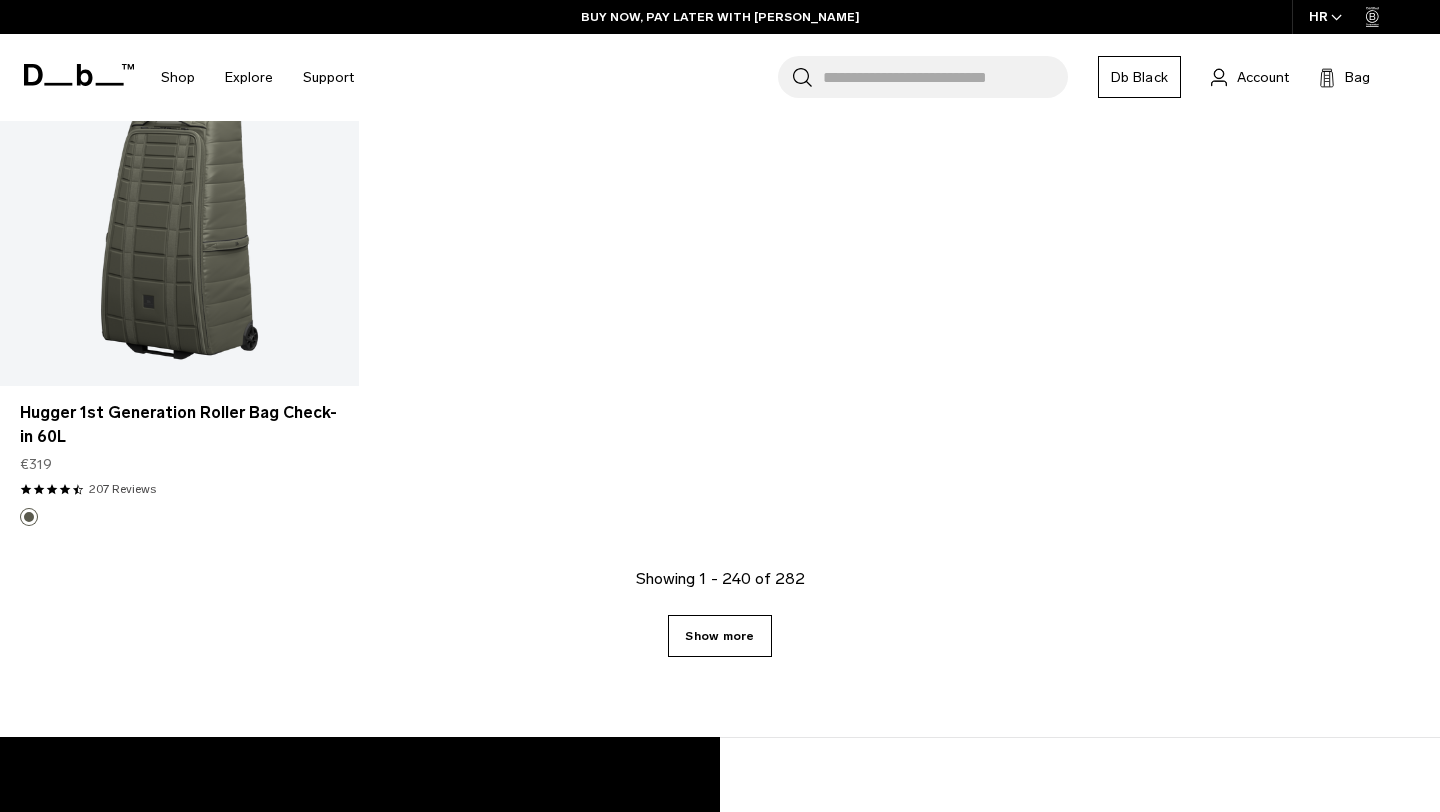 click on "Show more" at bounding box center [719, 636] 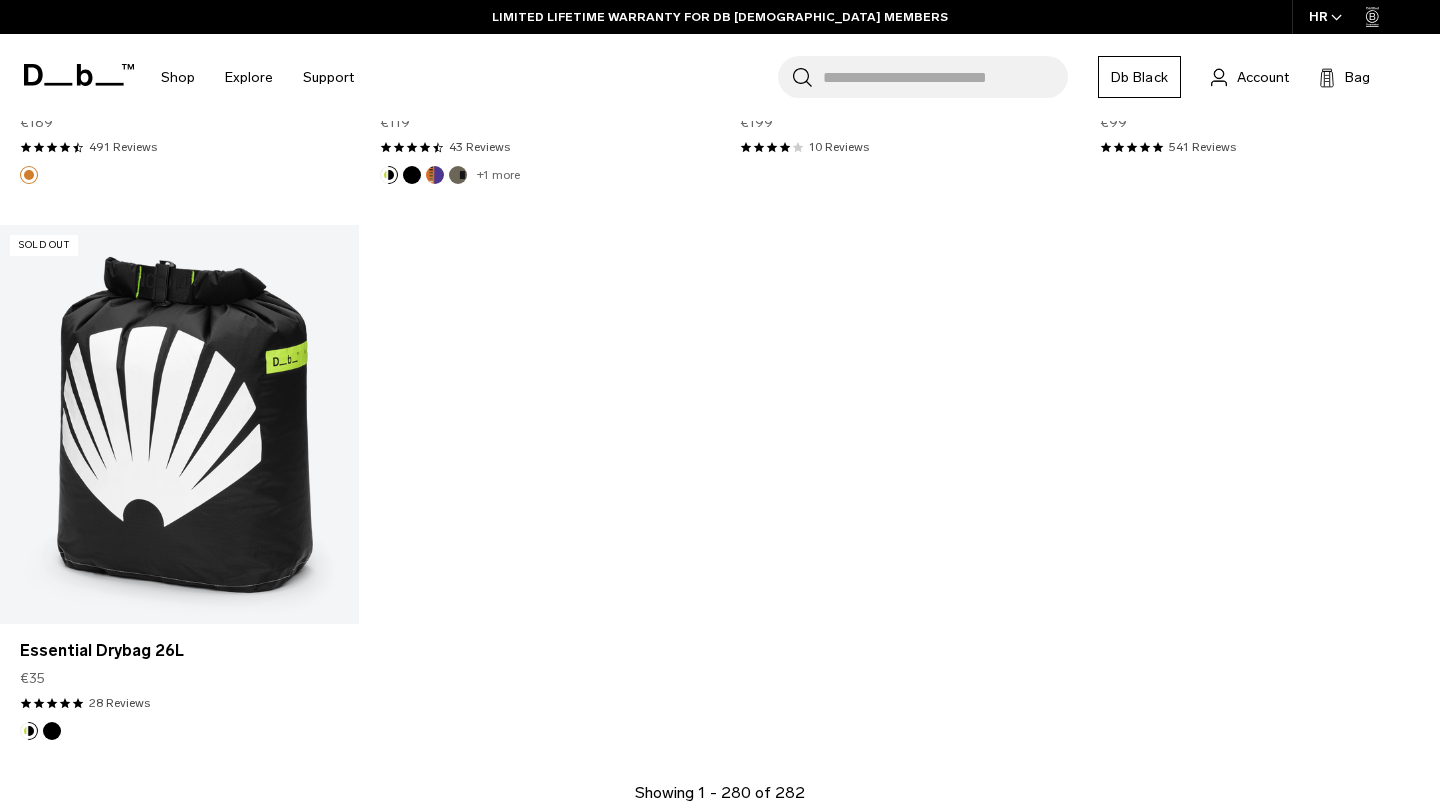 scroll, scrollTop: 39512, scrollLeft: 0, axis: vertical 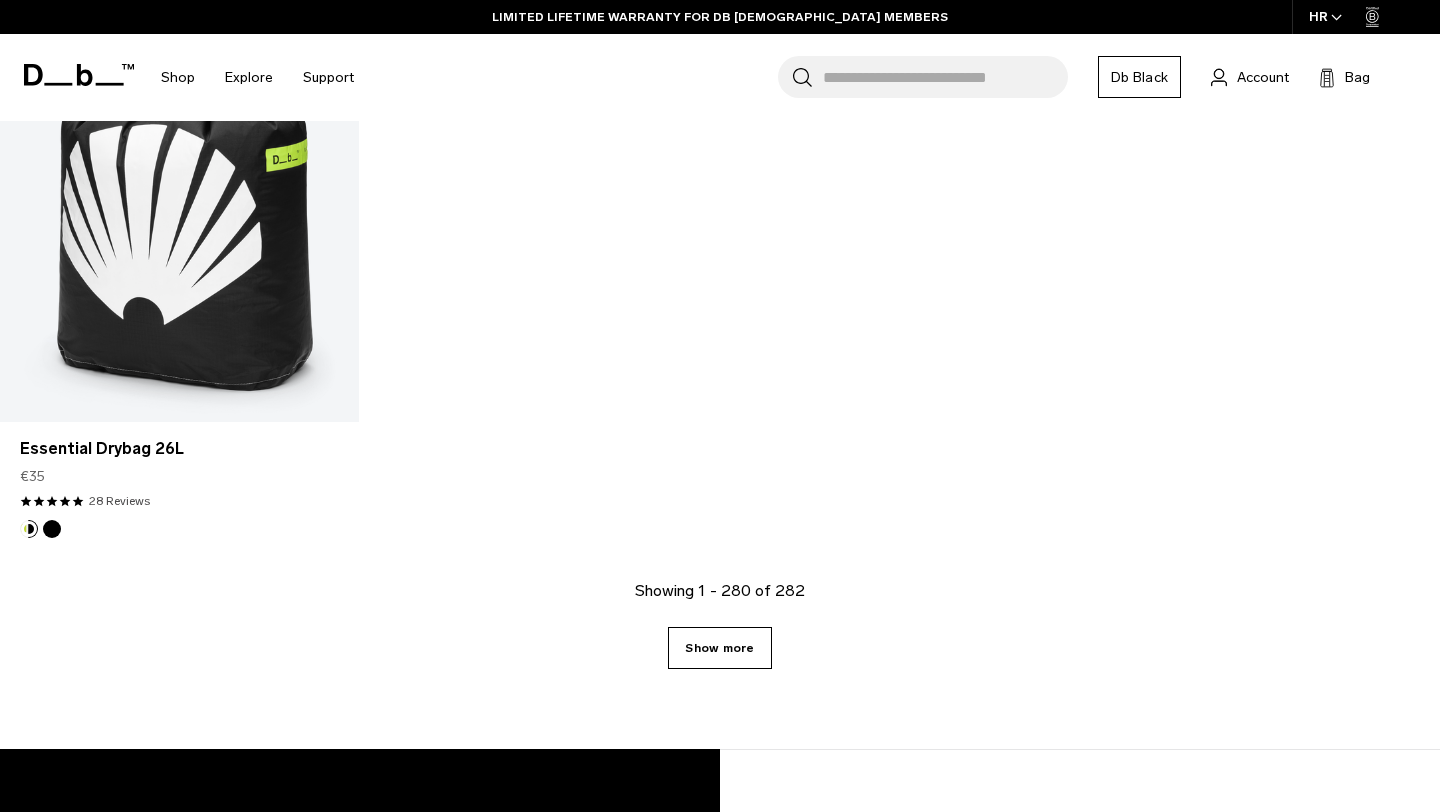 click on "Show more" at bounding box center (719, 648) 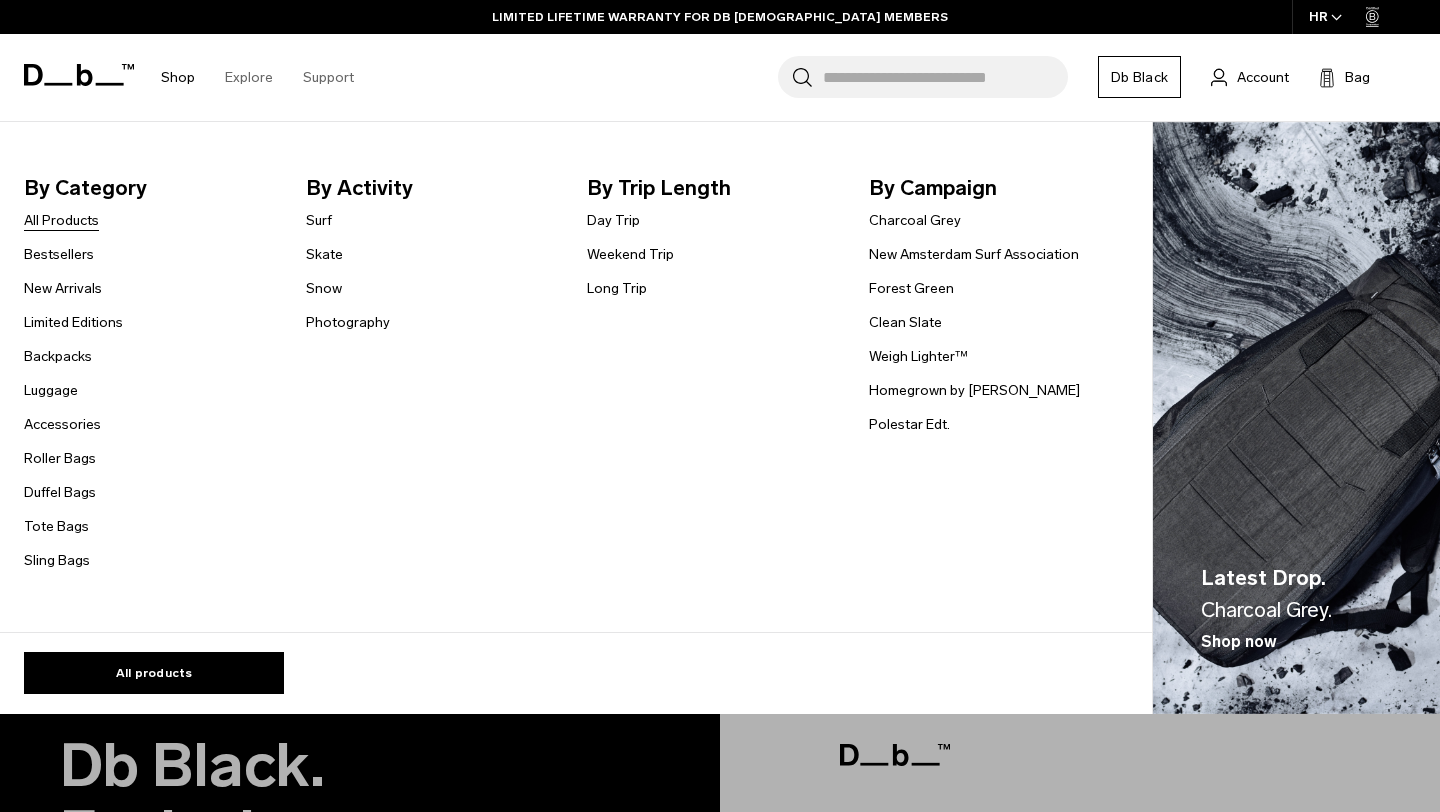 click on "All Products" at bounding box center [61, 220] 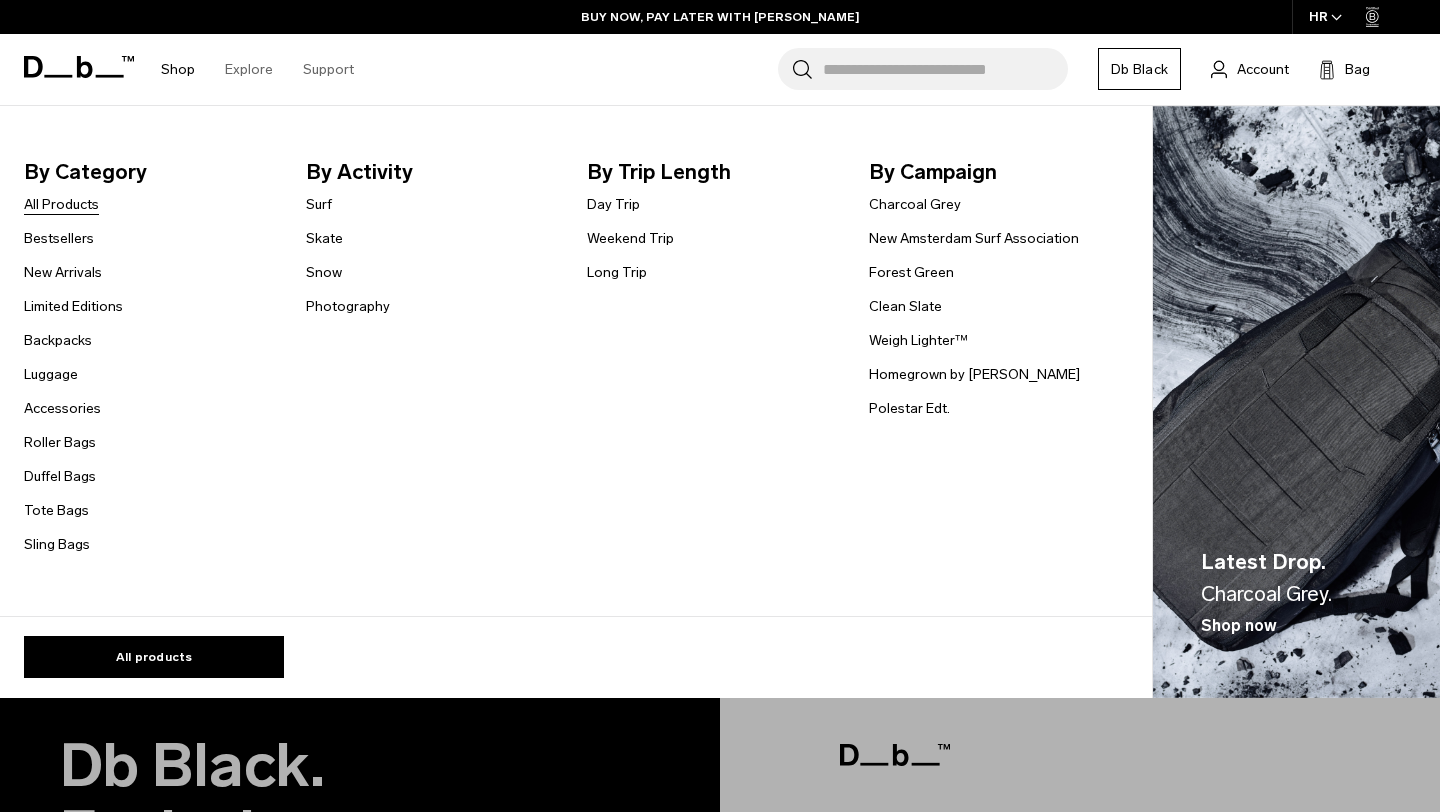 scroll, scrollTop: 39332, scrollLeft: 0, axis: vertical 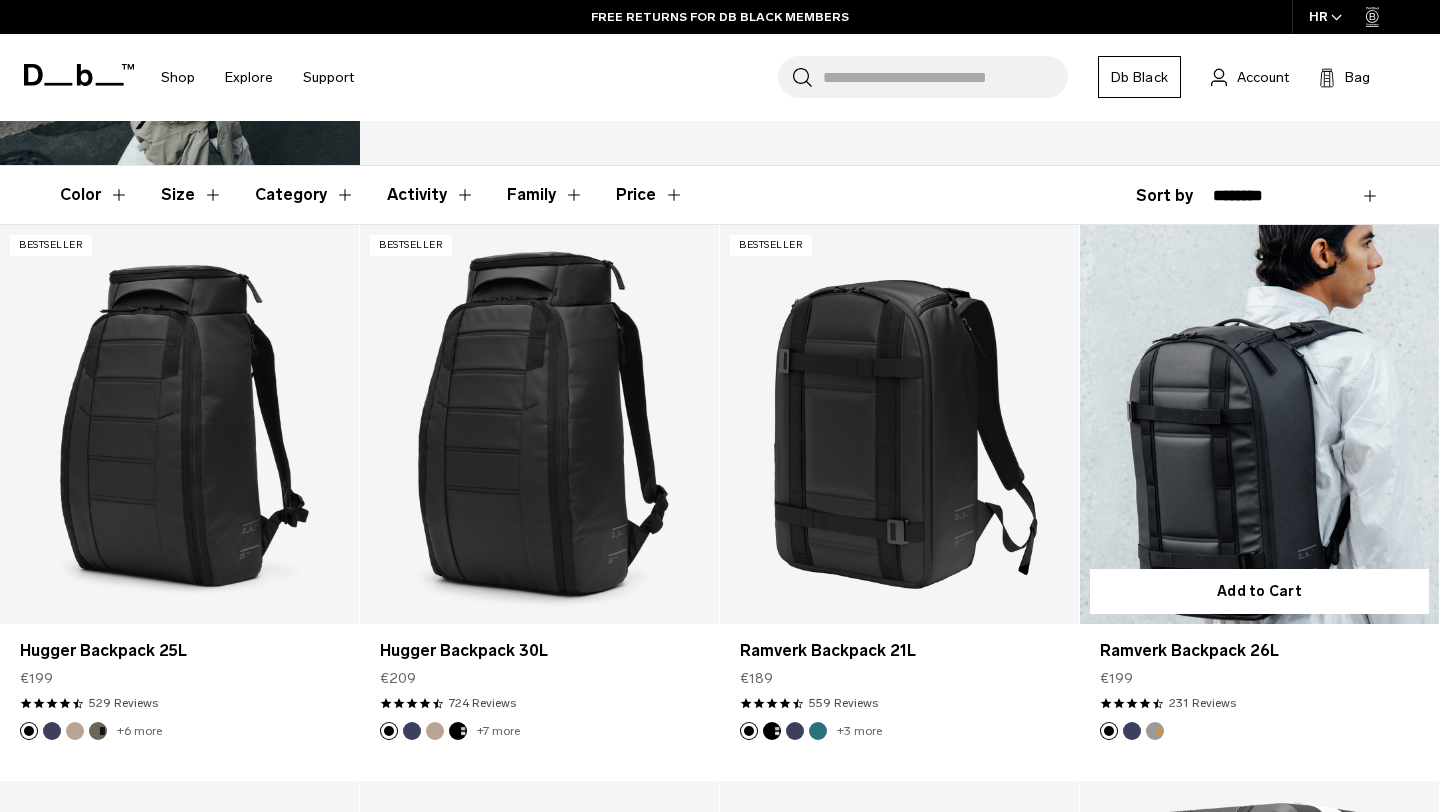 click at bounding box center [1259, 424] 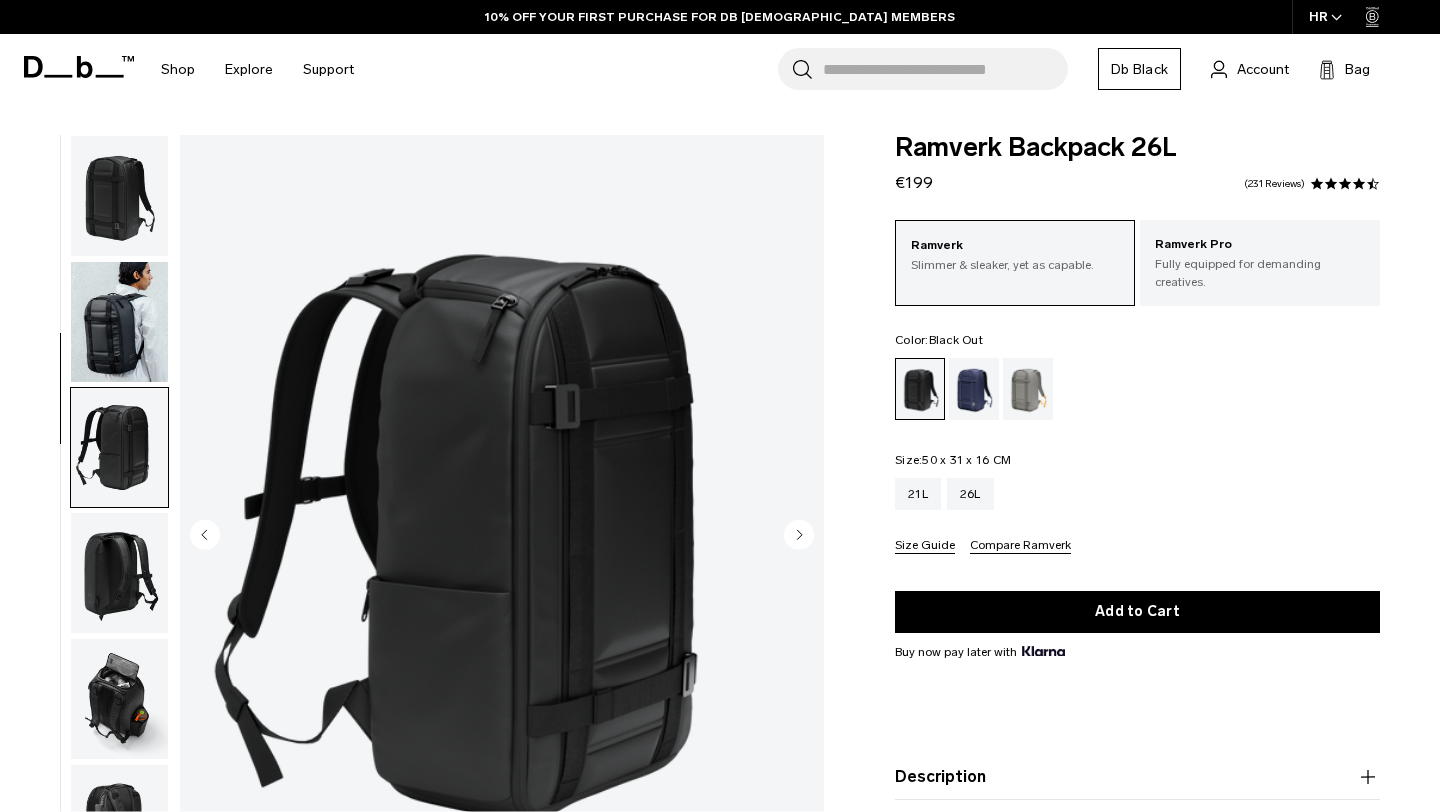 click 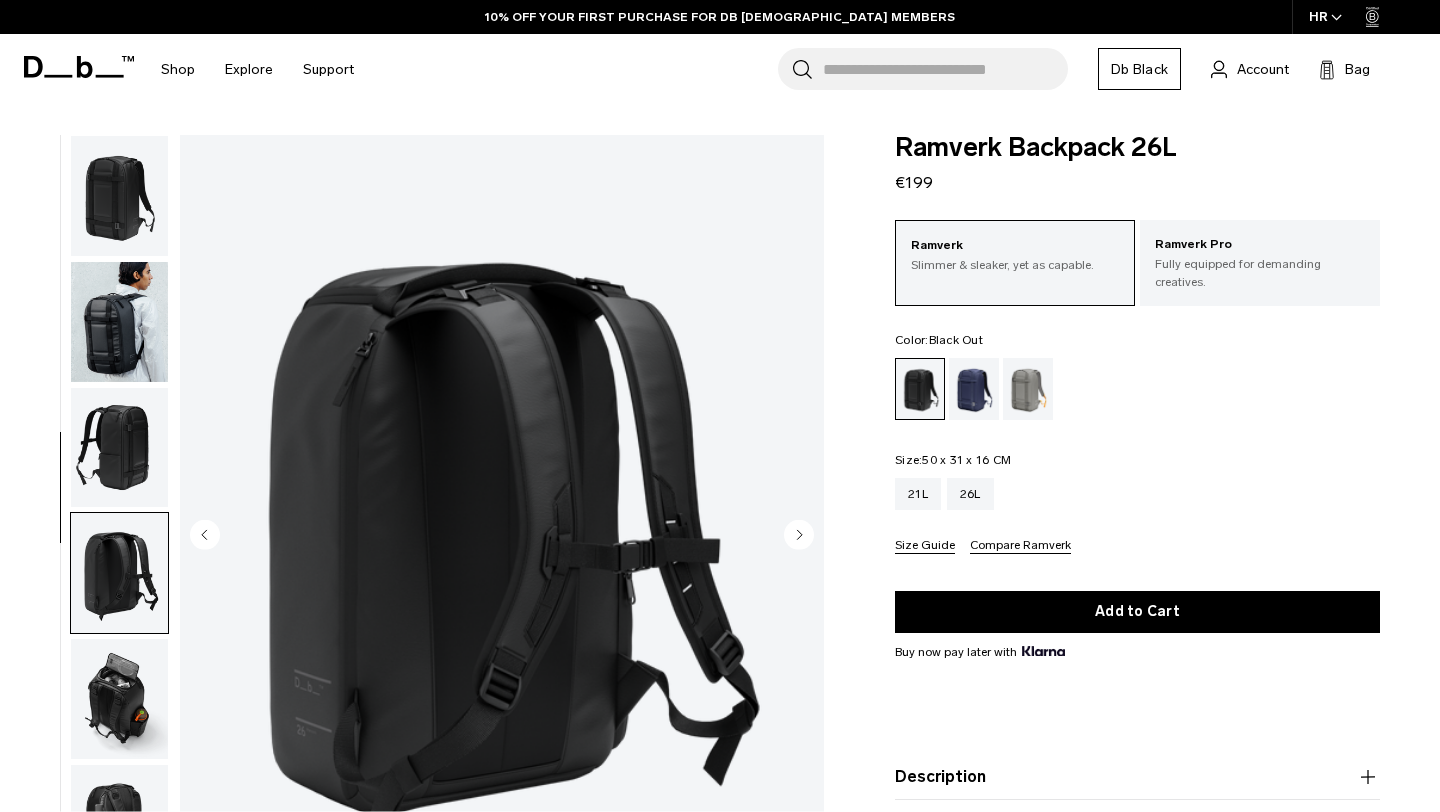 scroll, scrollTop: 125, scrollLeft: 0, axis: vertical 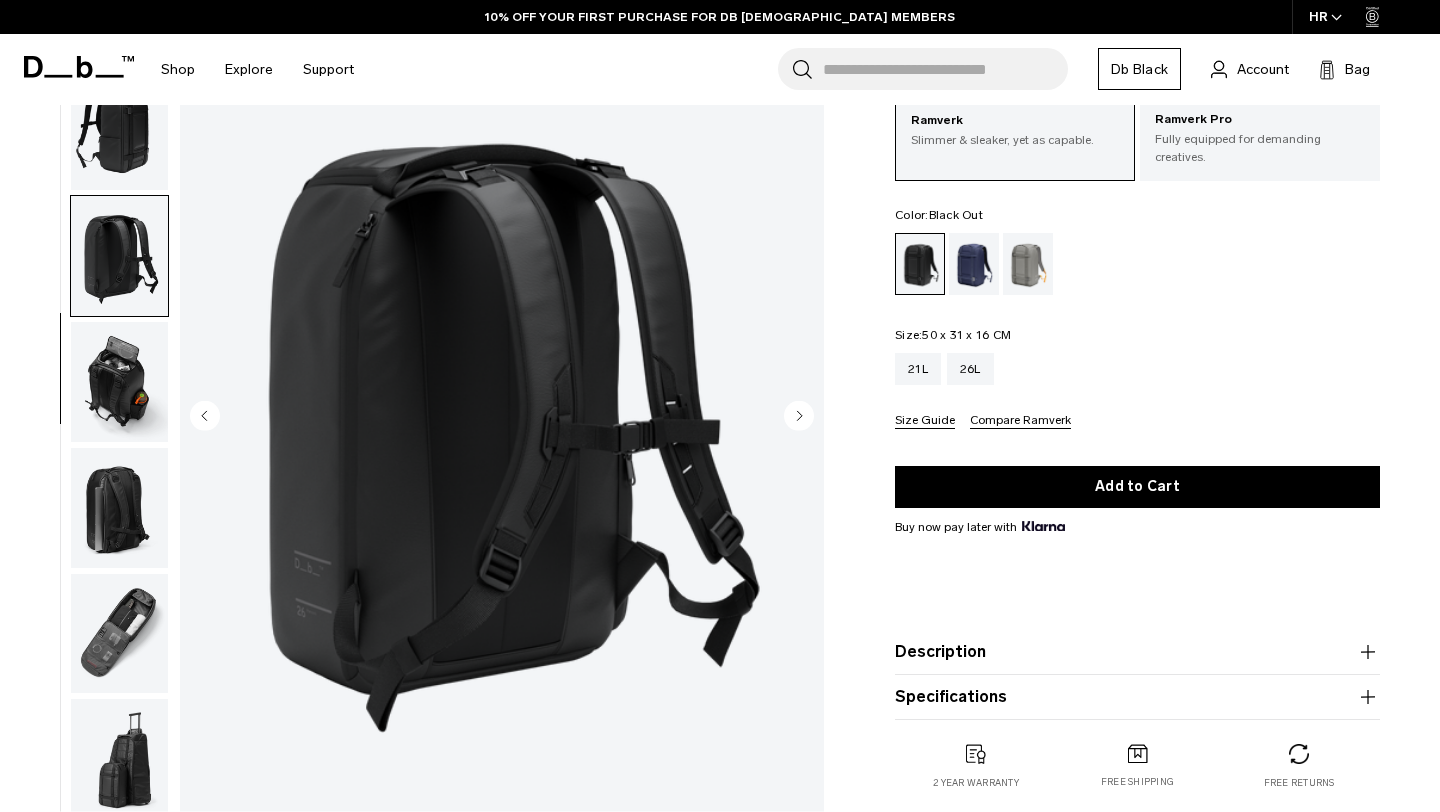 click 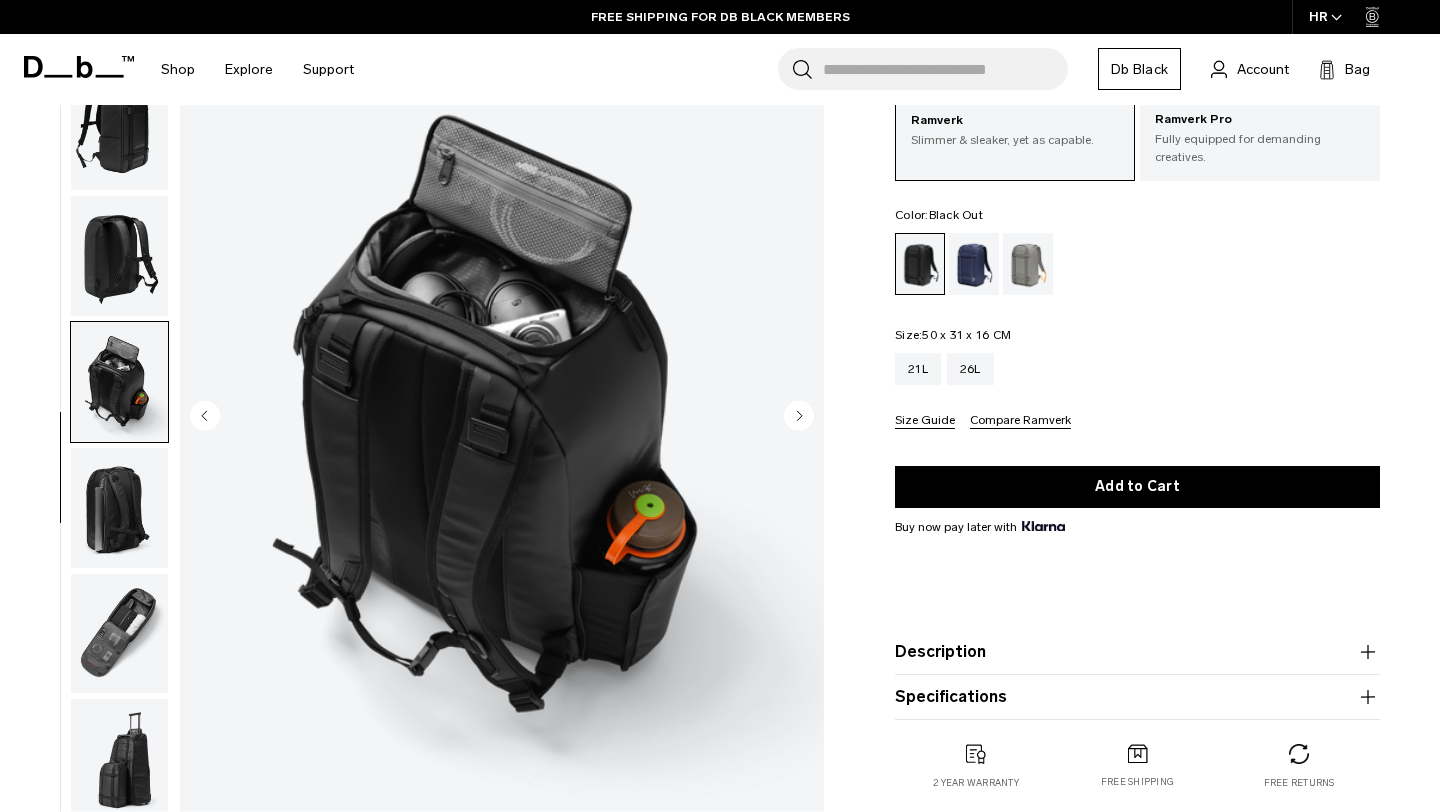 click 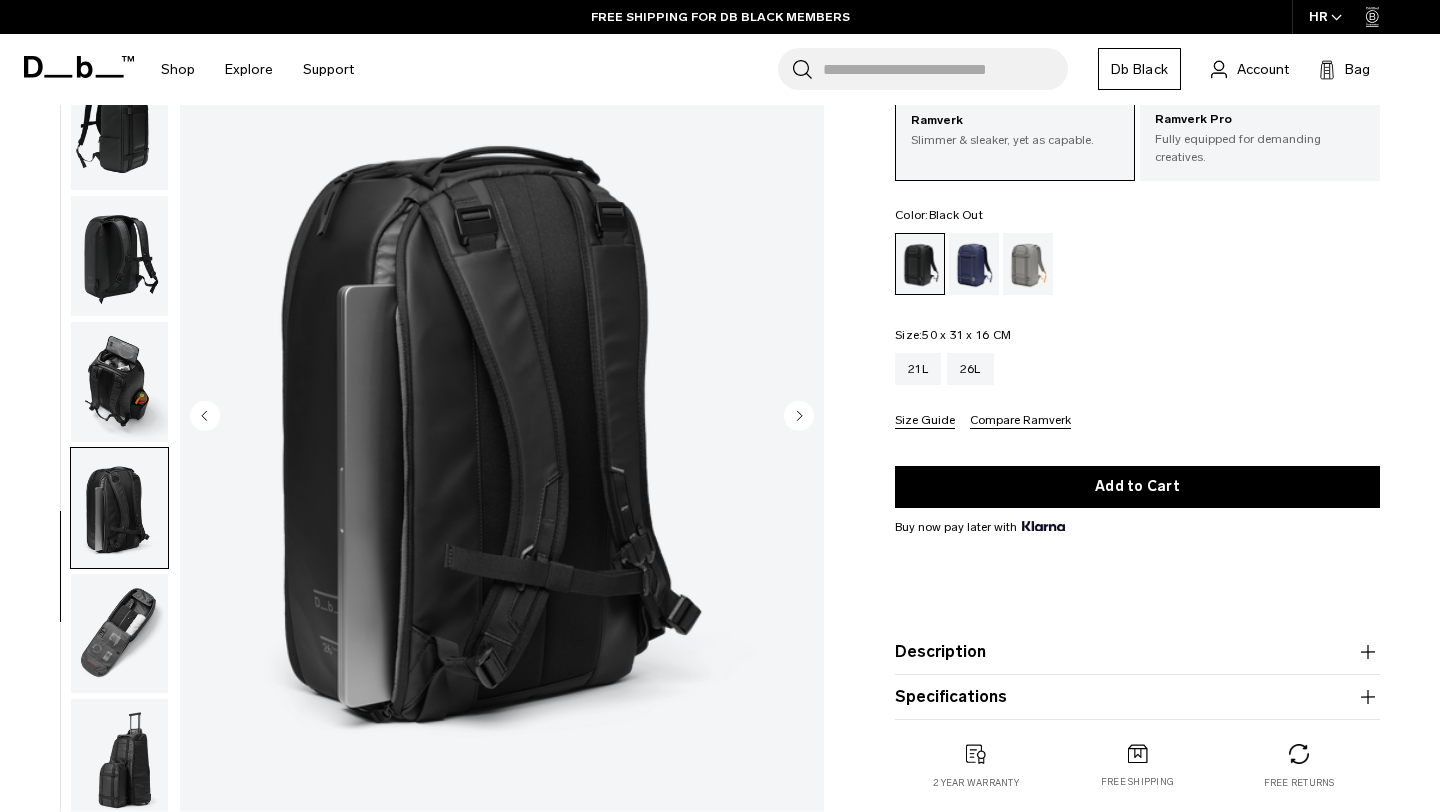 click 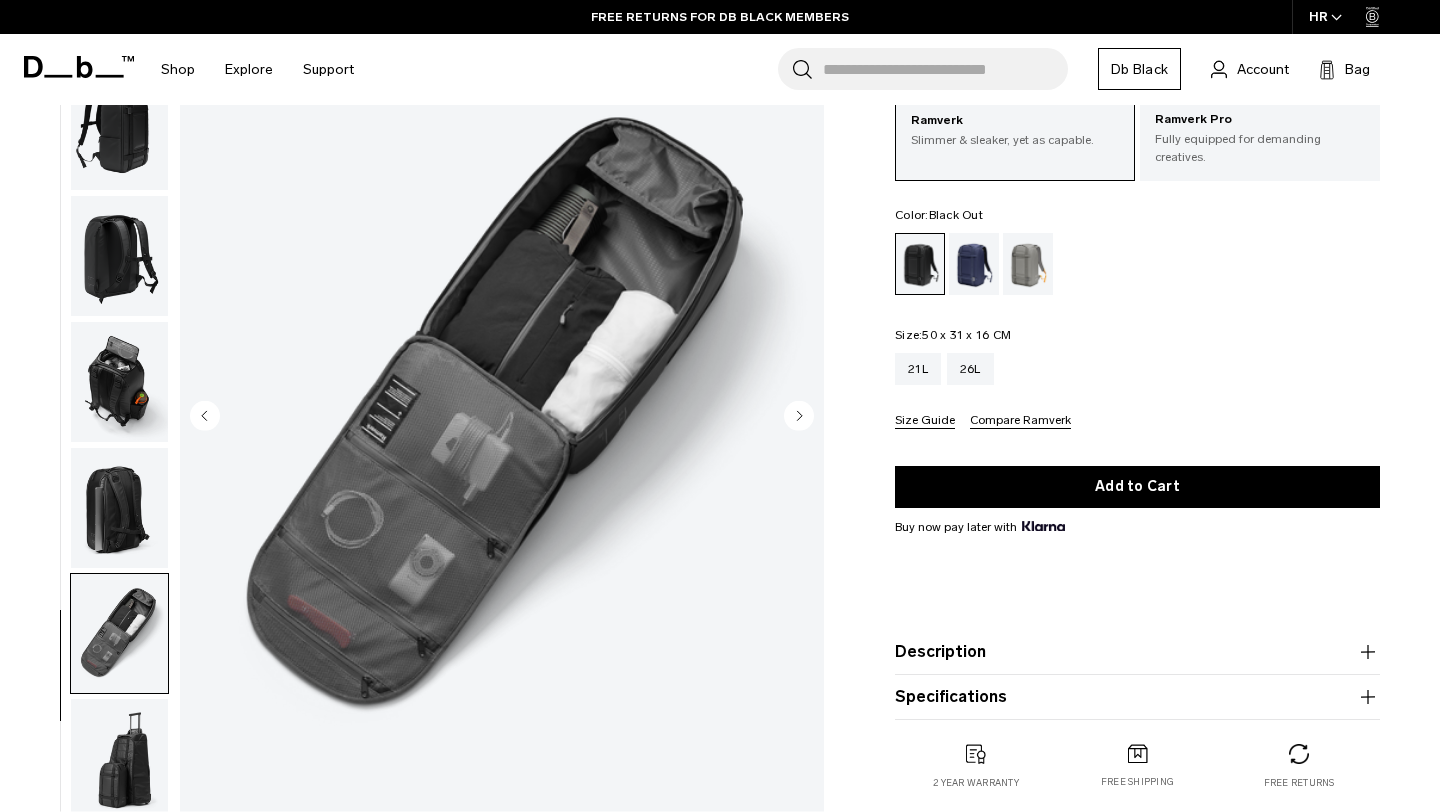 click 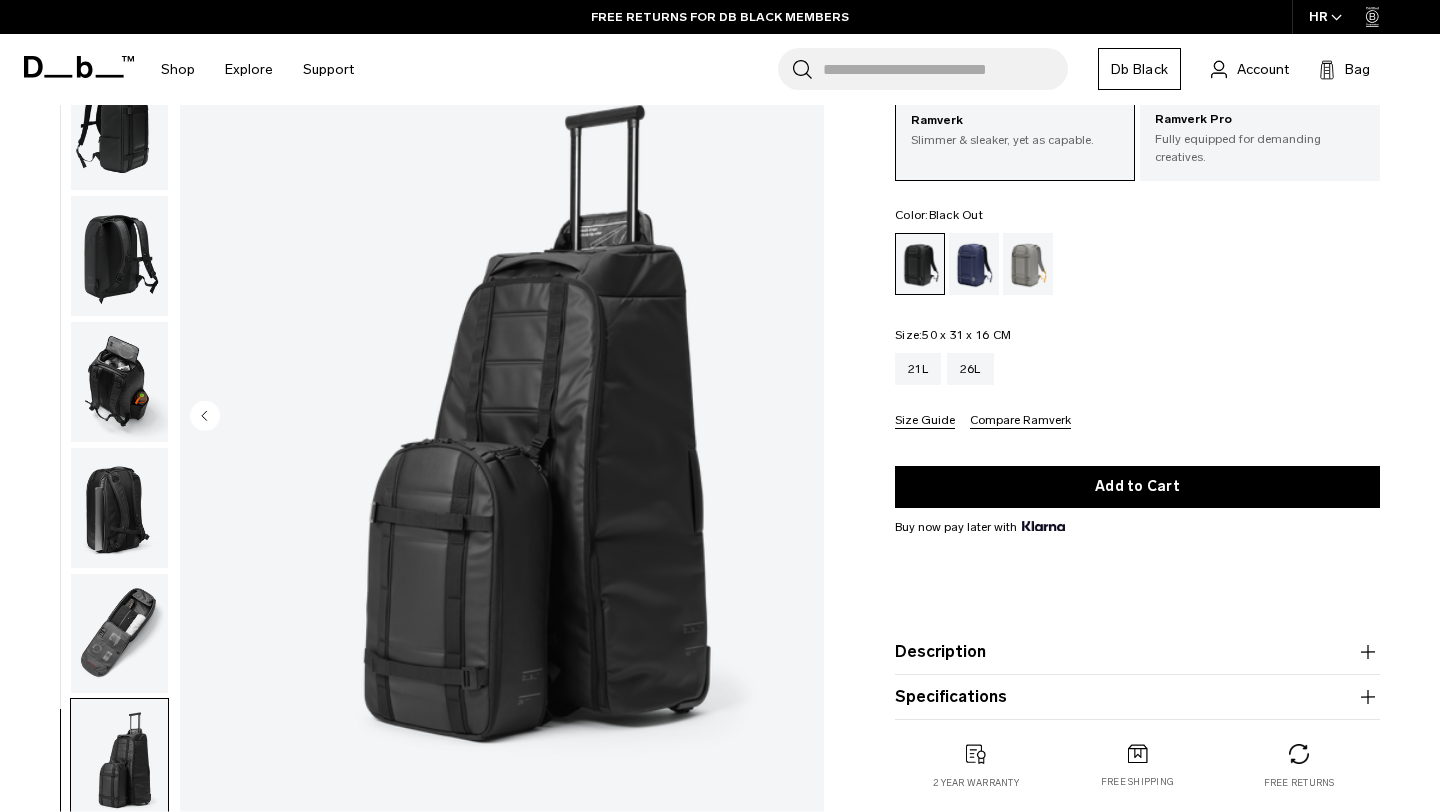 click at bounding box center (502, 418) 